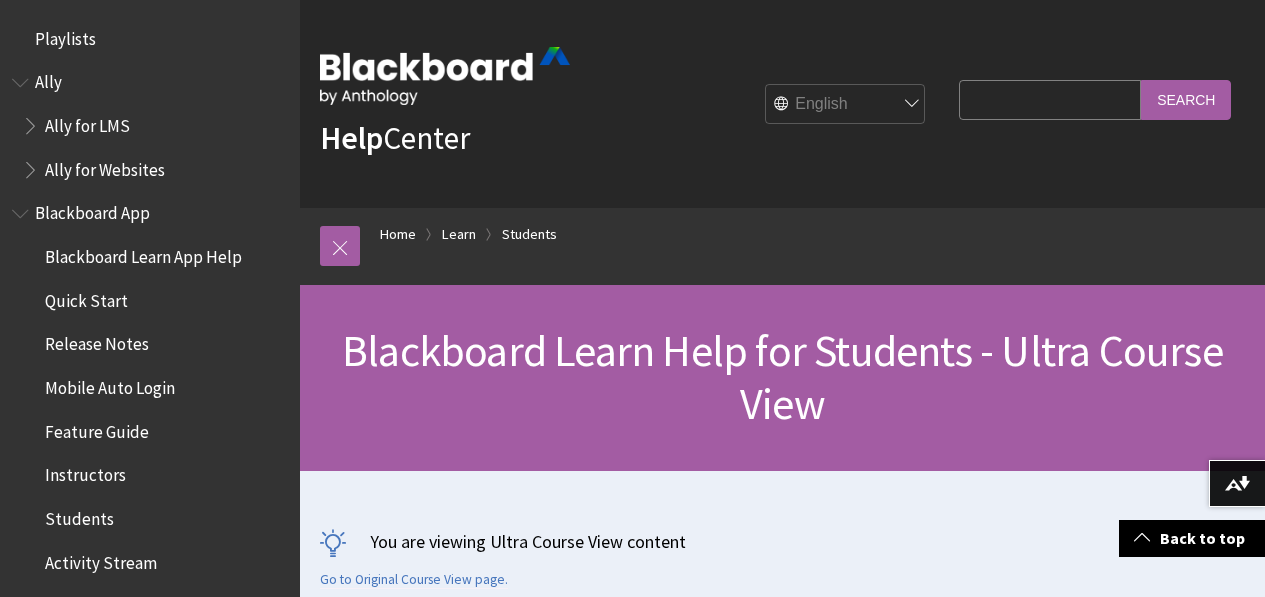 scroll, scrollTop: 1300, scrollLeft: 0, axis: vertical 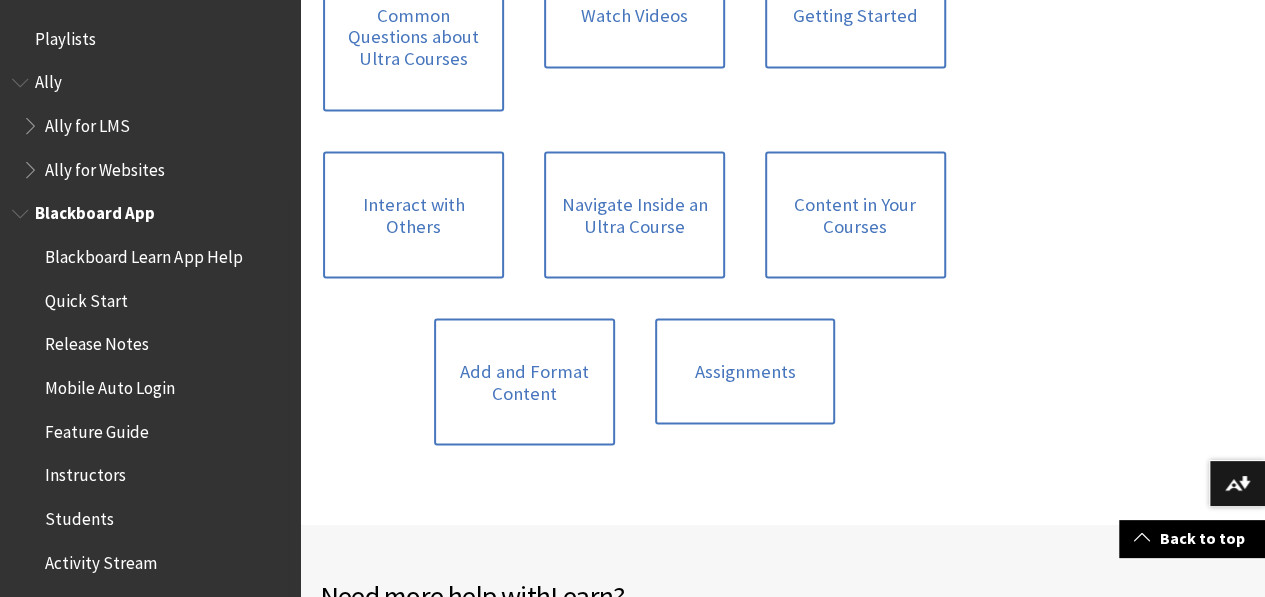 click on "Students" at bounding box center [79, 515] 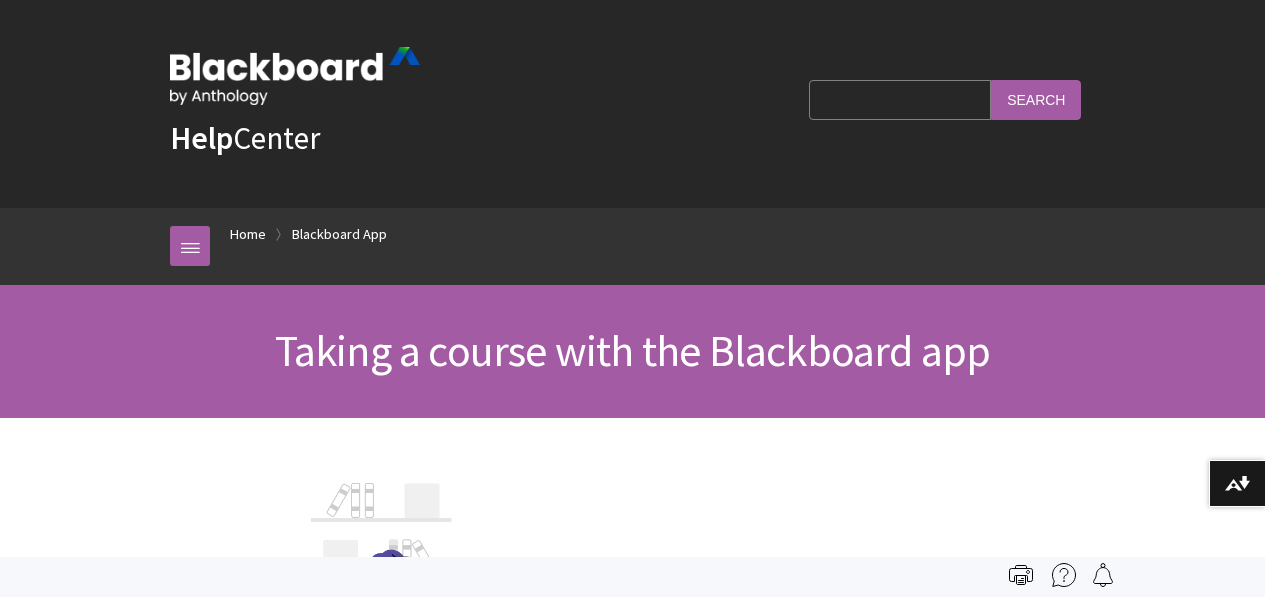scroll, scrollTop: 0, scrollLeft: 0, axis: both 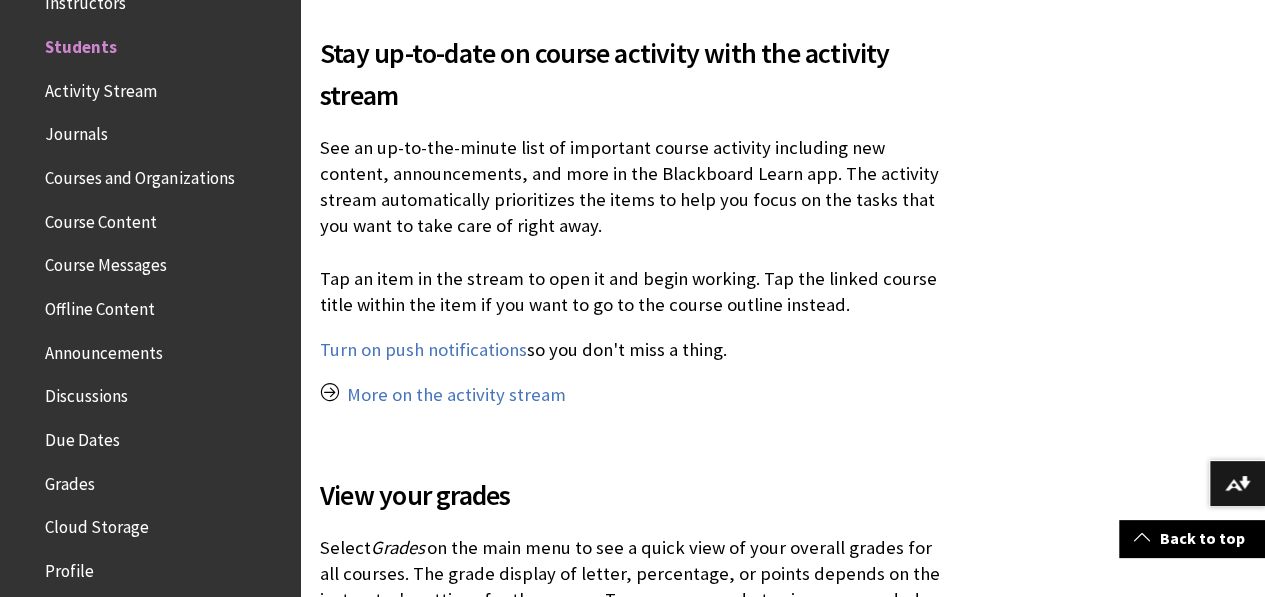 click on "Course Content" at bounding box center (101, 218) 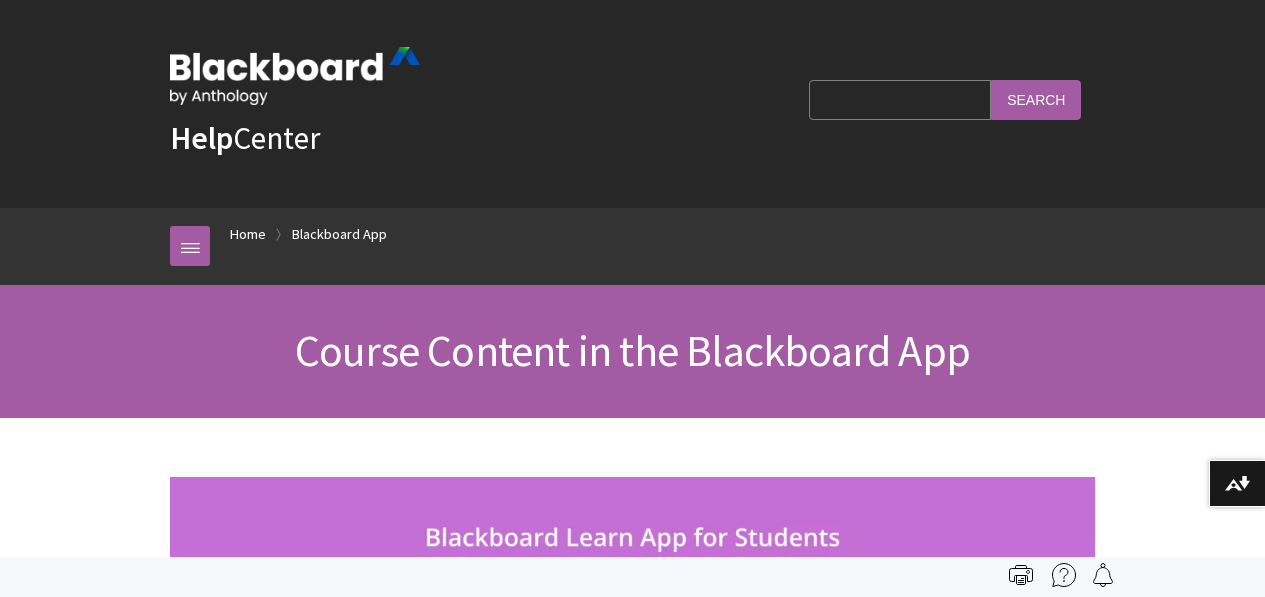 scroll, scrollTop: 0, scrollLeft: 0, axis: both 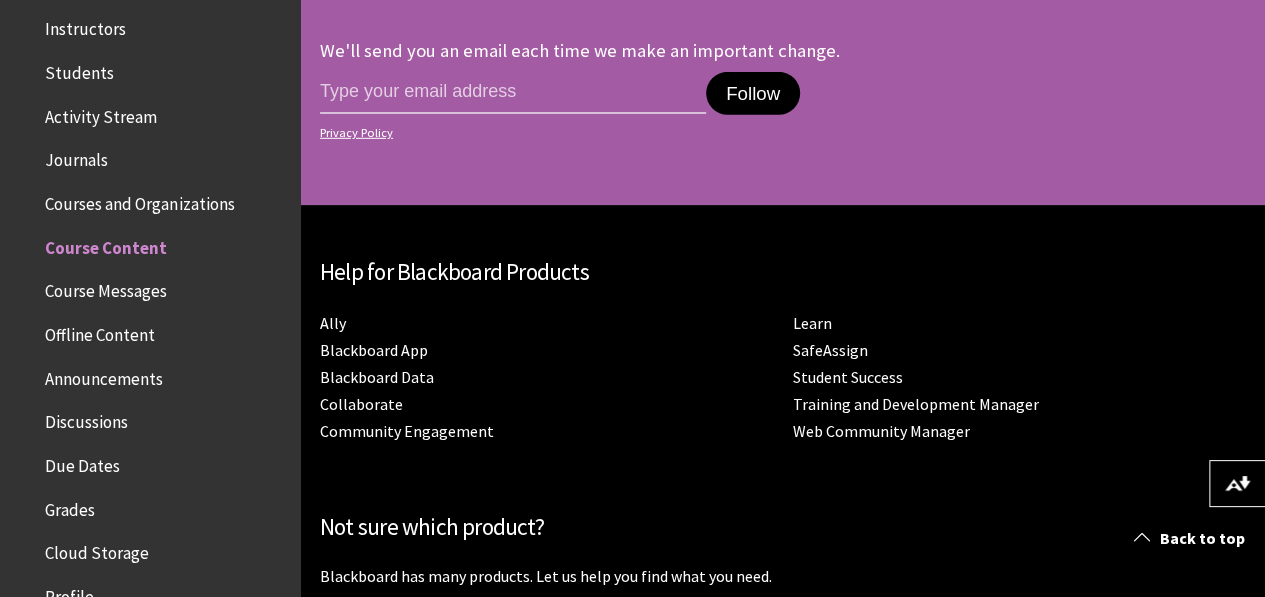 click on "Course Messages" at bounding box center [106, 288] 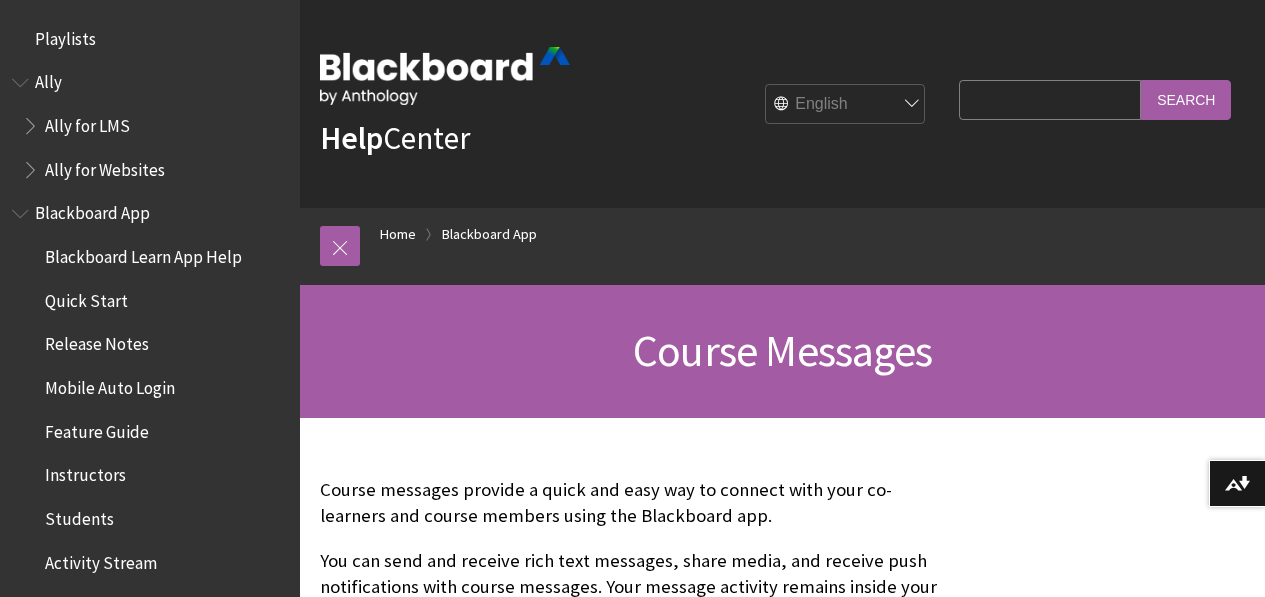 scroll, scrollTop: 800, scrollLeft: 0, axis: vertical 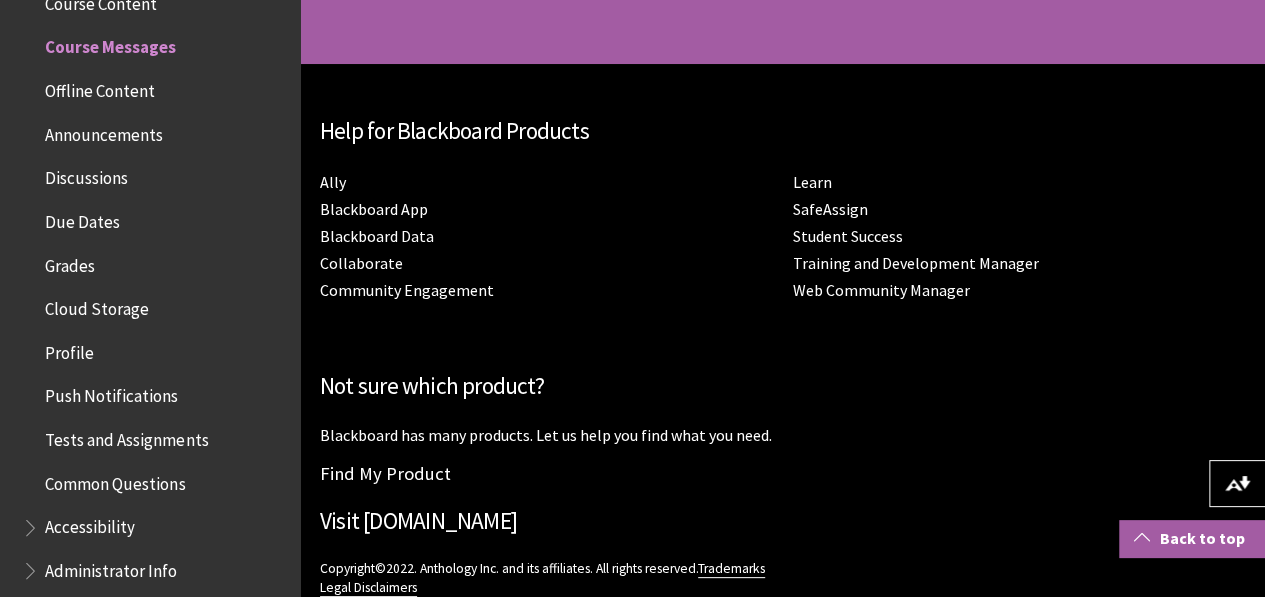 click on "Back to top" at bounding box center (1192, 538) 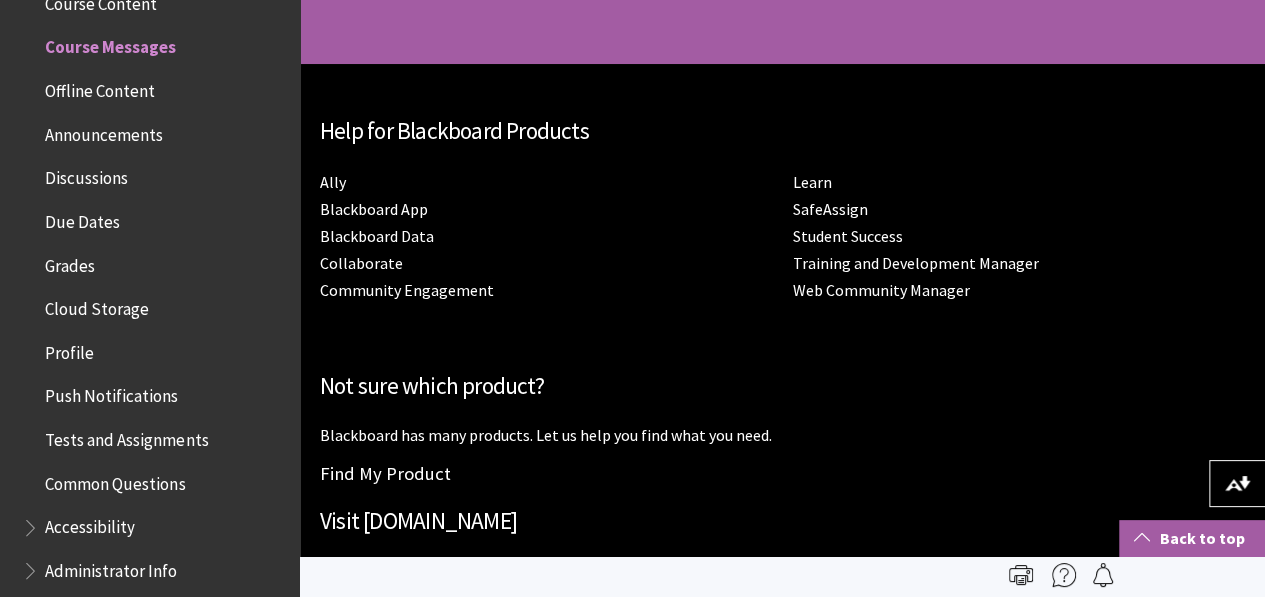 scroll, scrollTop: 0, scrollLeft: 0, axis: both 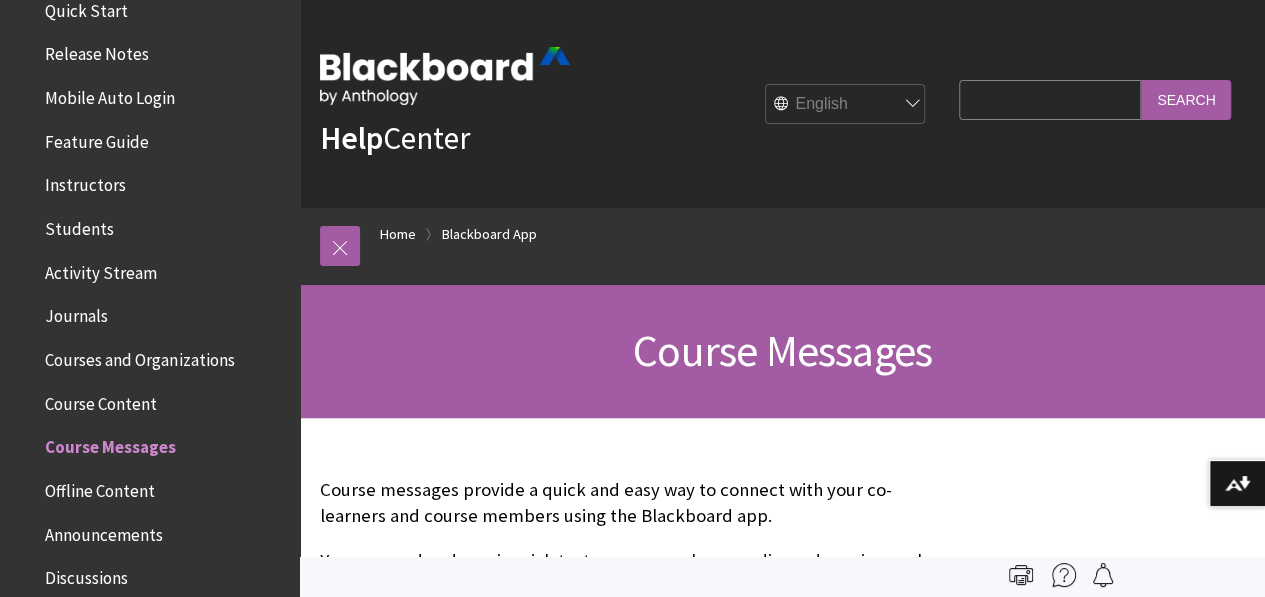 click on "Courses and Organizations" at bounding box center (139, 356) 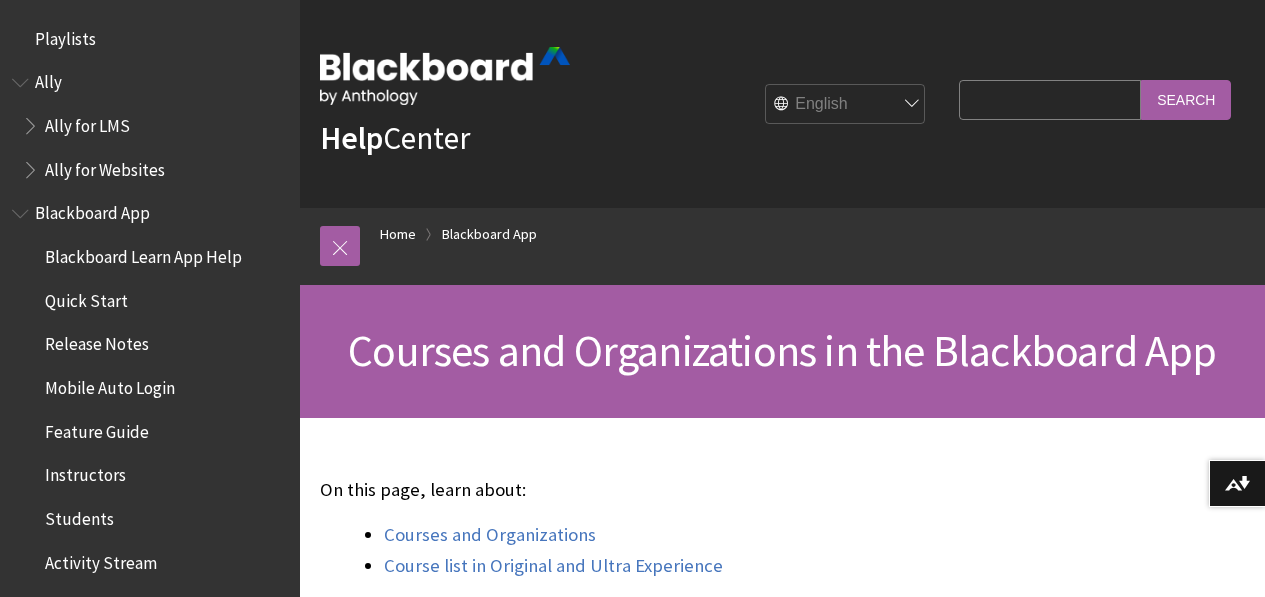 scroll, scrollTop: 200, scrollLeft: 0, axis: vertical 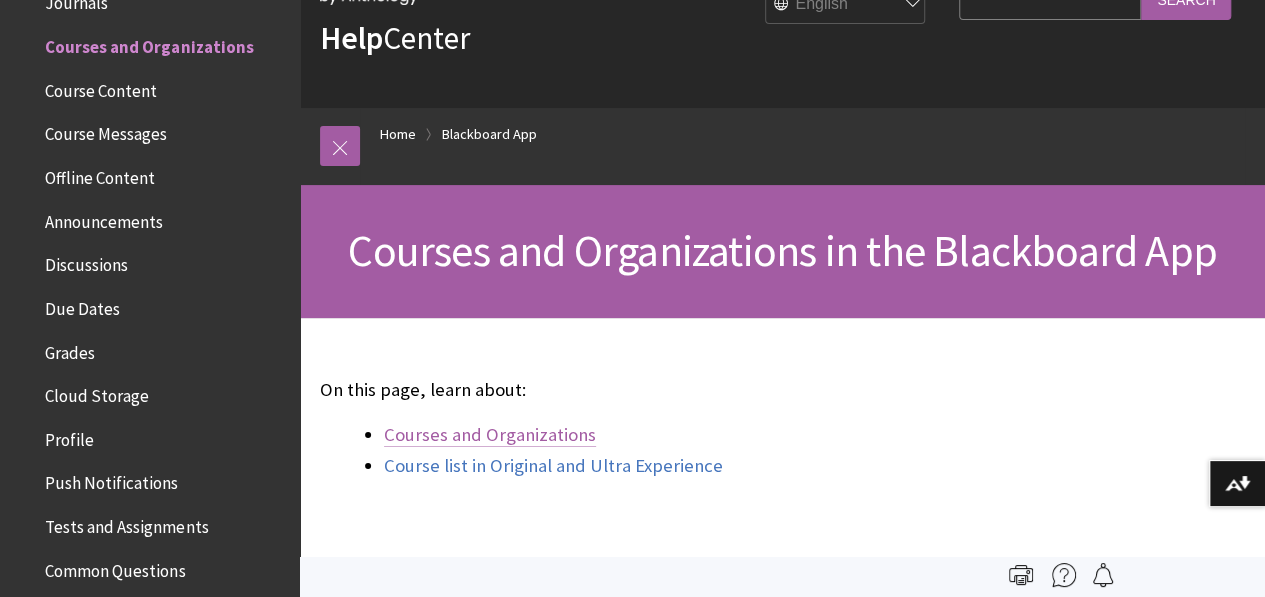 click on "Courses and Organizations" at bounding box center (490, 435) 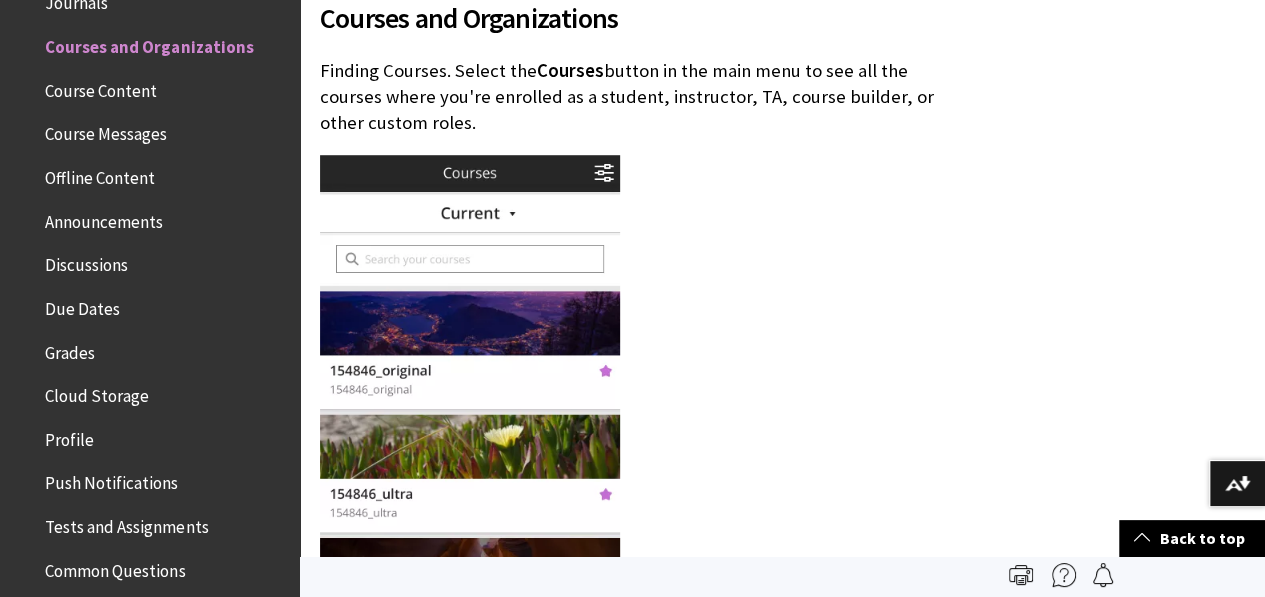 scroll, scrollTop: 0, scrollLeft: 0, axis: both 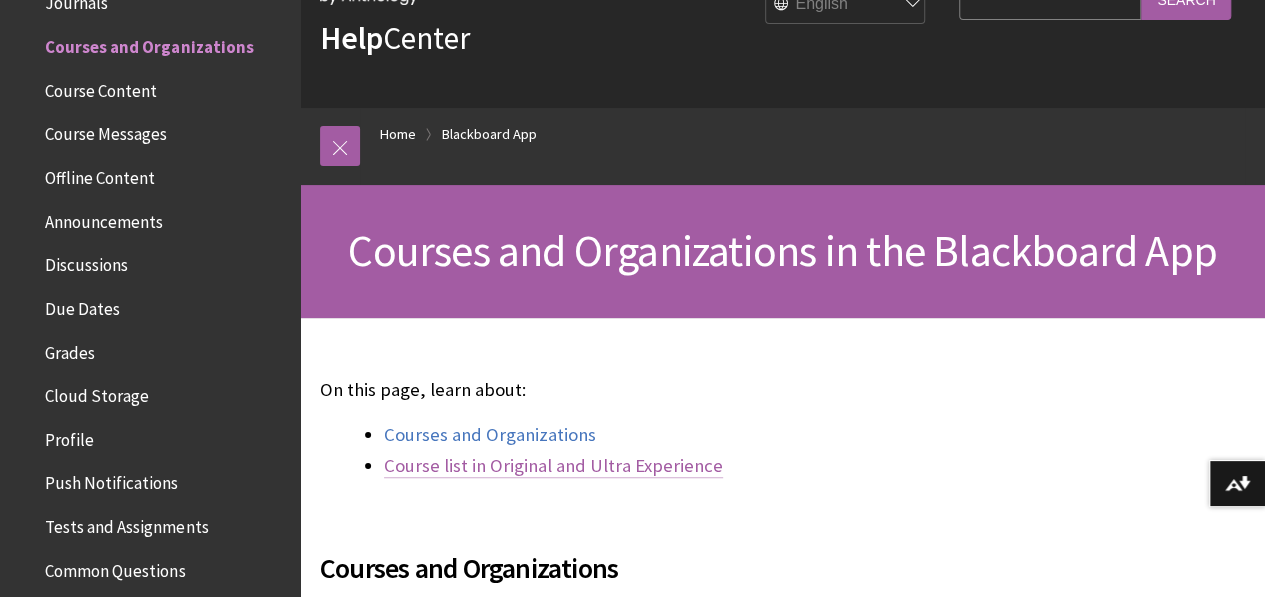click on "Course list in Original and Ultra Experience" at bounding box center [553, 466] 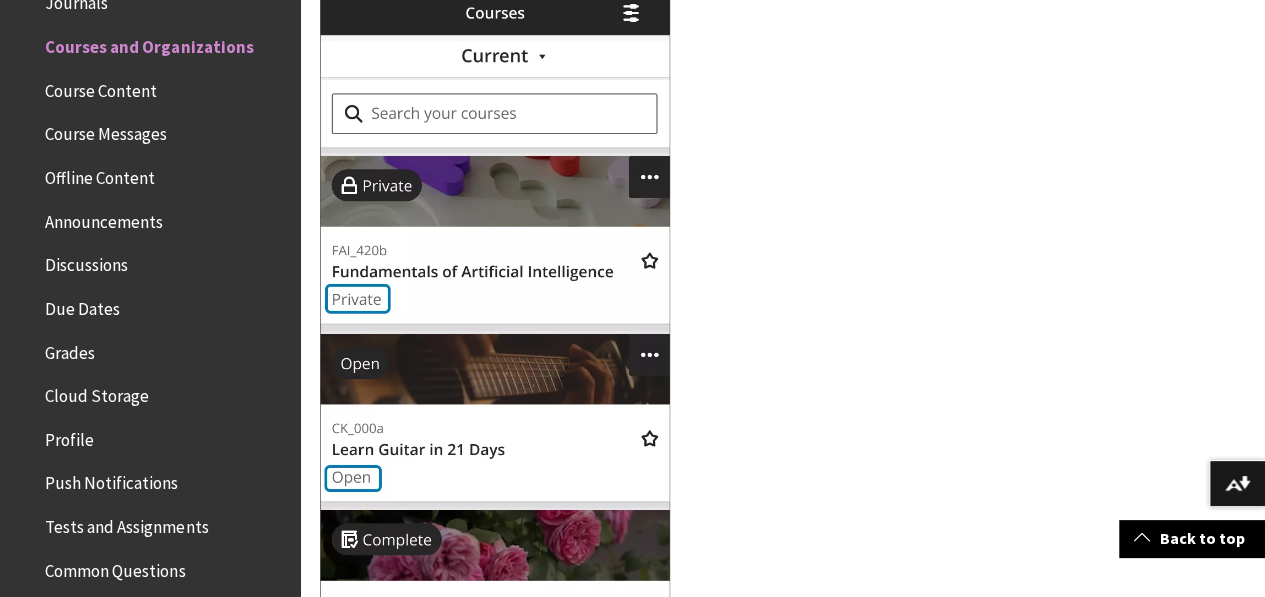 scroll, scrollTop: 2479, scrollLeft: 0, axis: vertical 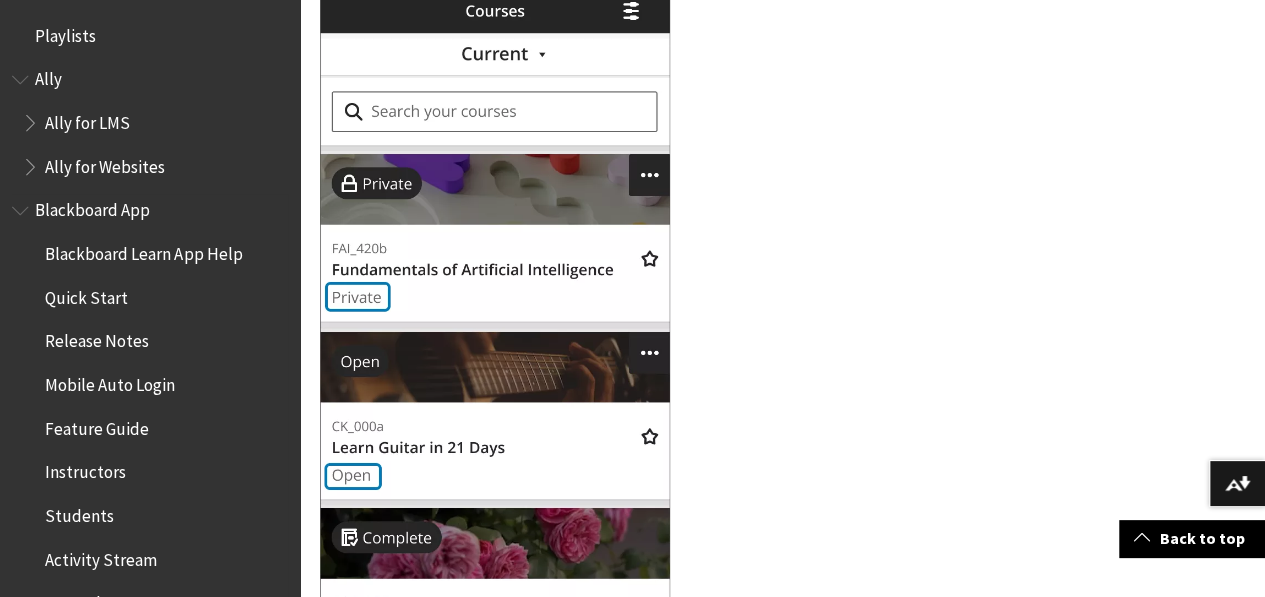 click on "Quick Start" at bounding box center [86, 294] 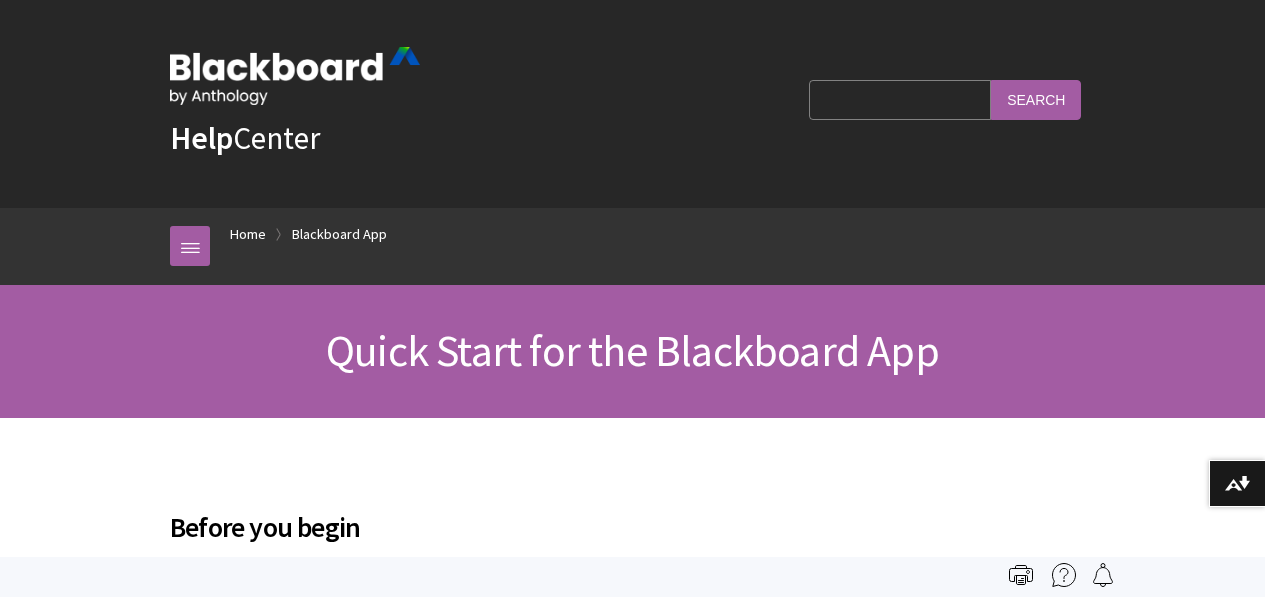 scroll, scrollTop: 0, scrollLeft: 0, axis: both 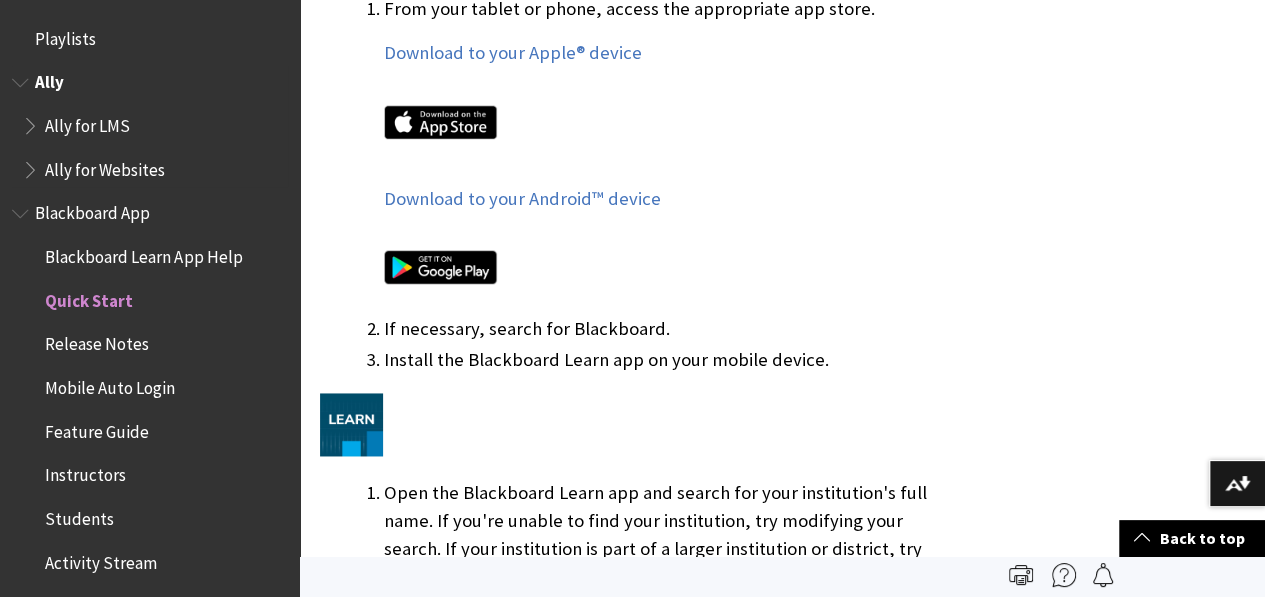 click on "Ally for LMS" at bounding box center (87, 122) 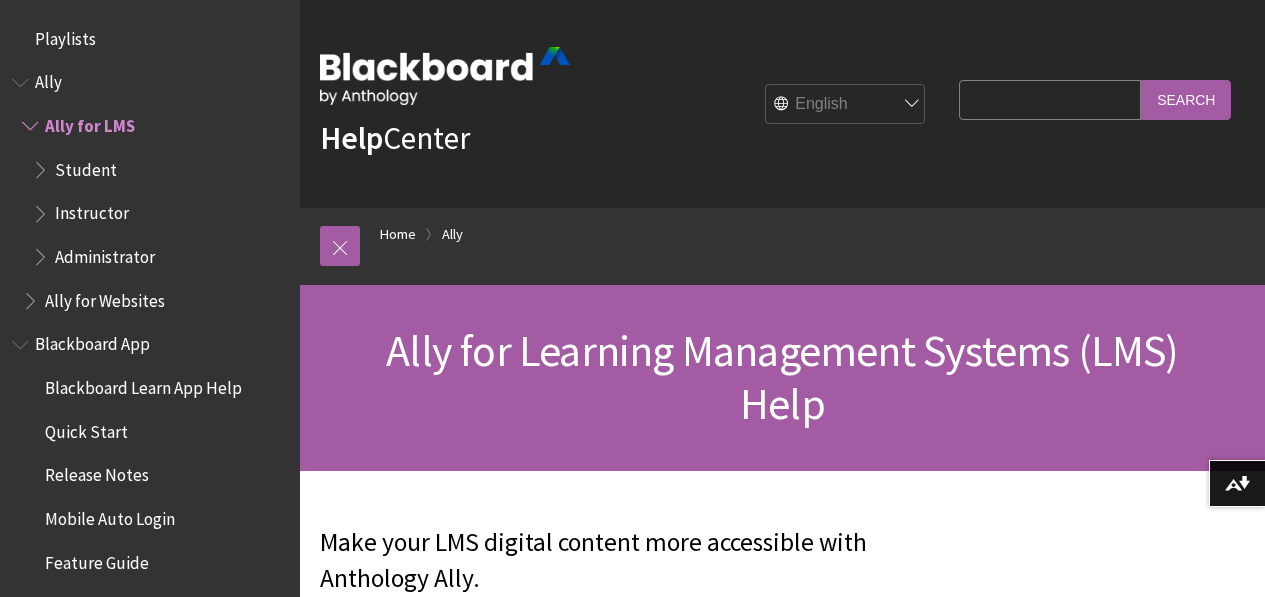 scroll, scrollTop: 0, scrollLeft: 0, axis: both 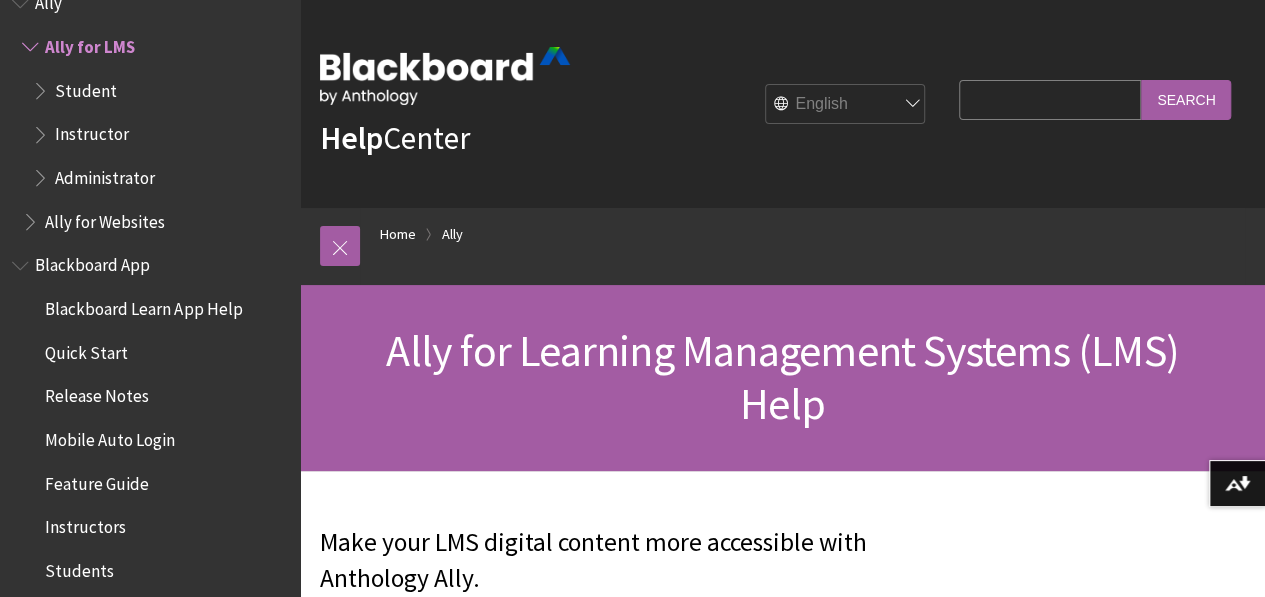click on "Search Query" at bounding box center (1050, 99) 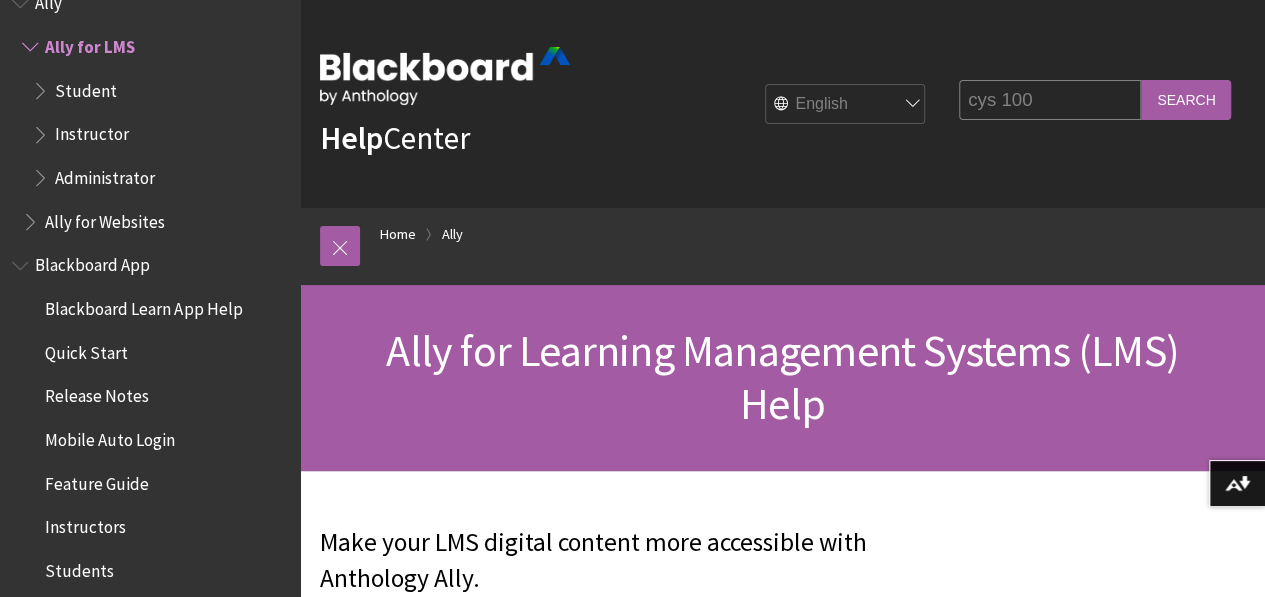 type on "cys 100" 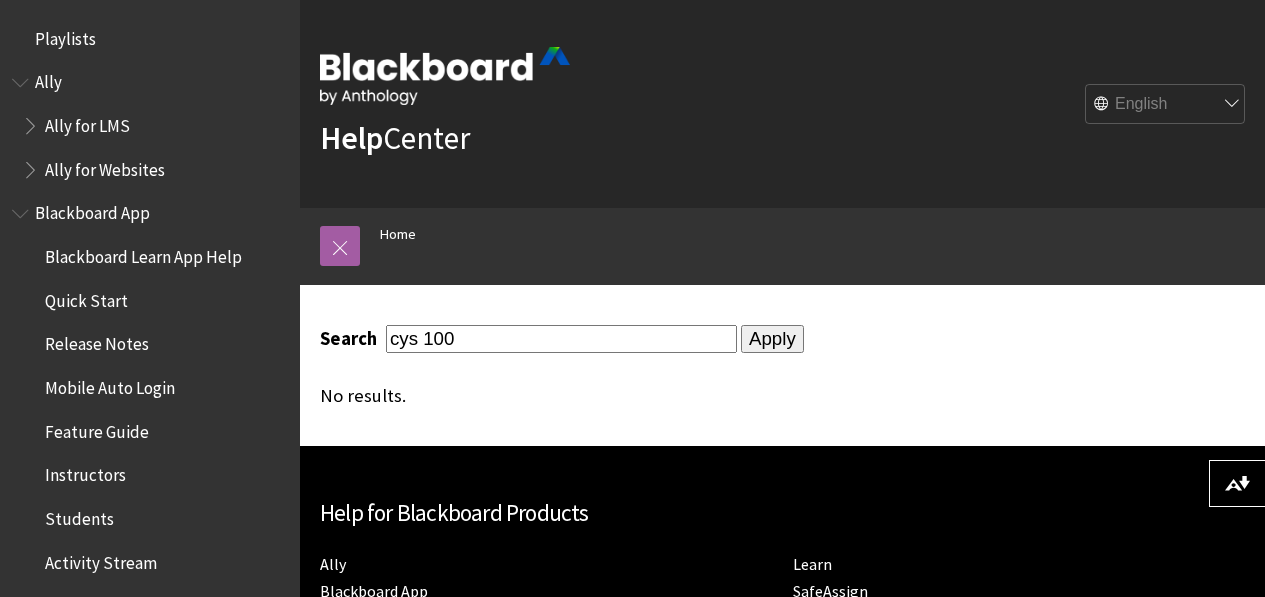 scroll, scrollTop: 0, scrollLeft: 0, axis: both 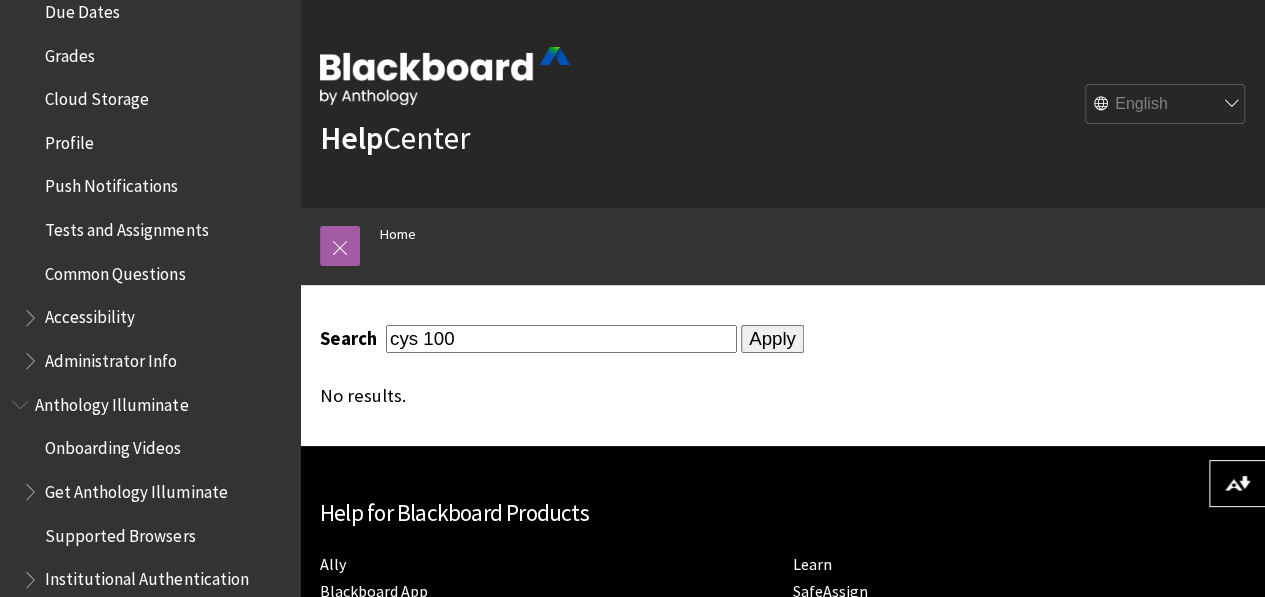 drag, startPoint x: 567, startPoint y: 341, endPoint x: 322, endPoint y: 347, distance: 245.07346 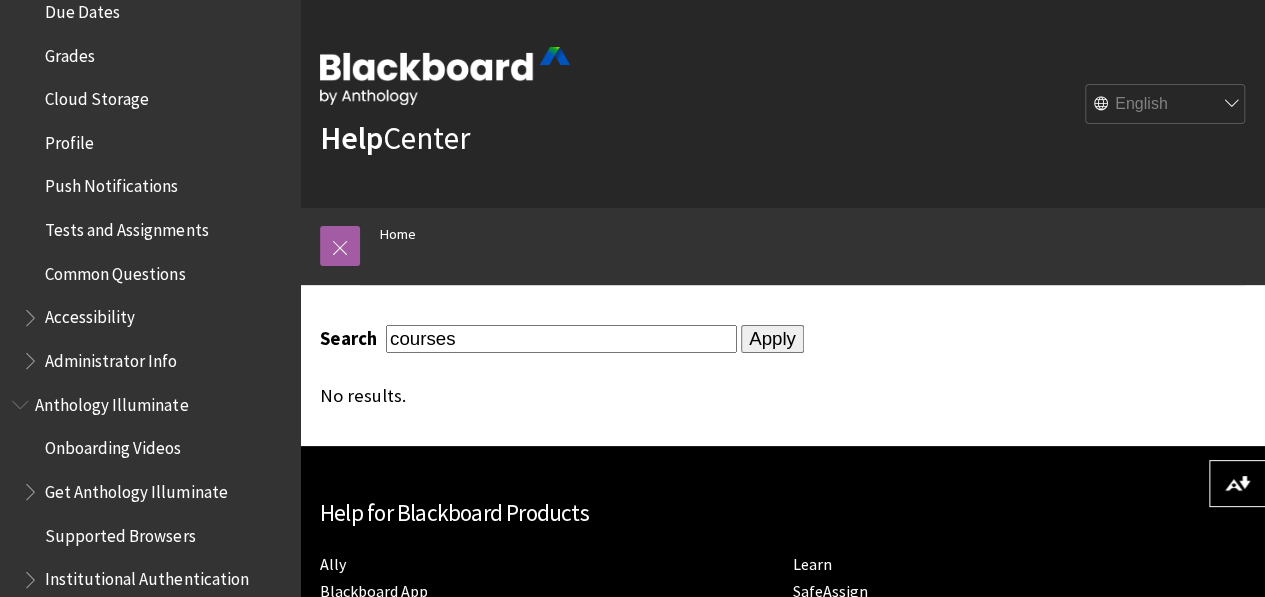 type on "courses" 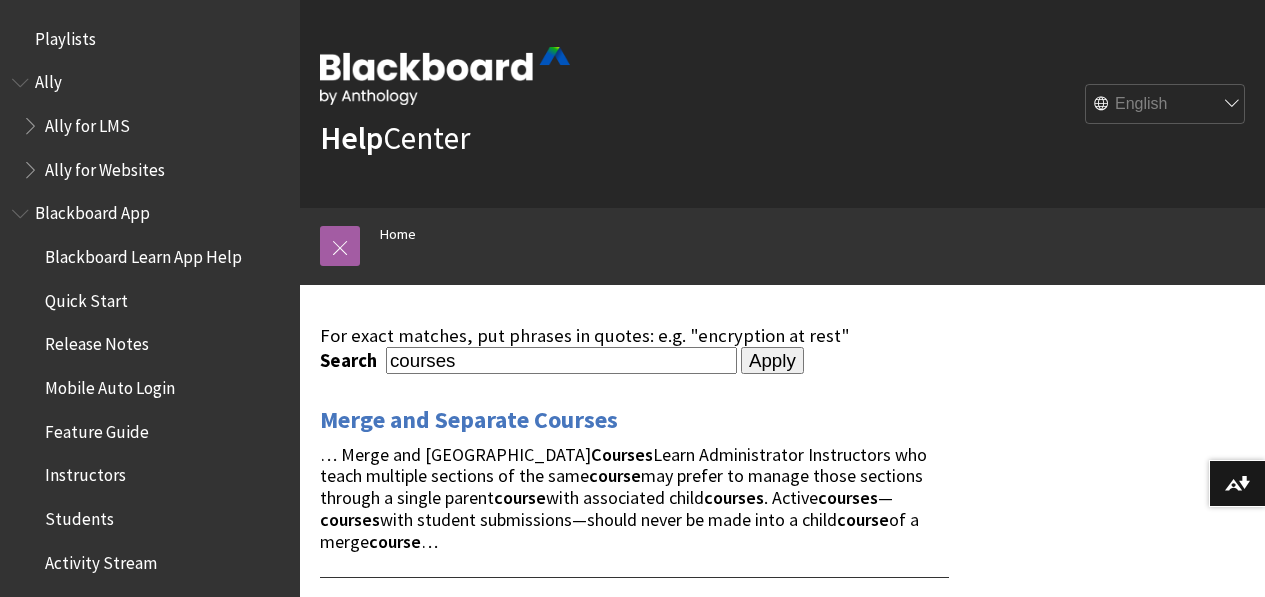 scroll, scrollTop: 0, scrollLeft: 0, axis: both 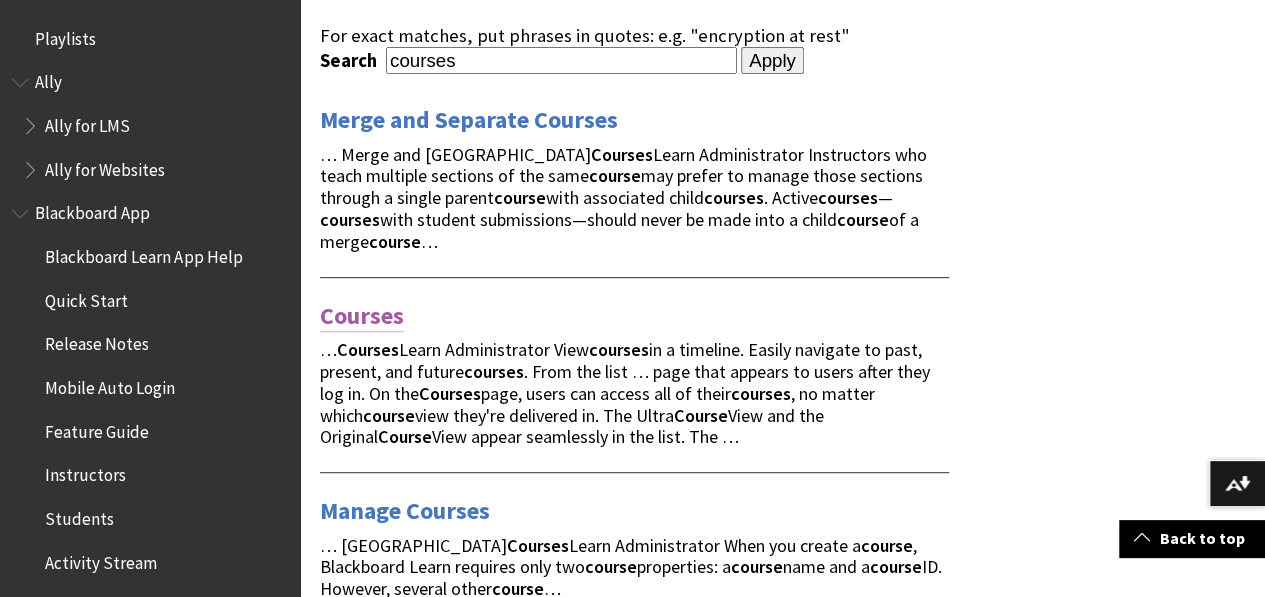 click on "Courses" at bounding box center [362, 316] 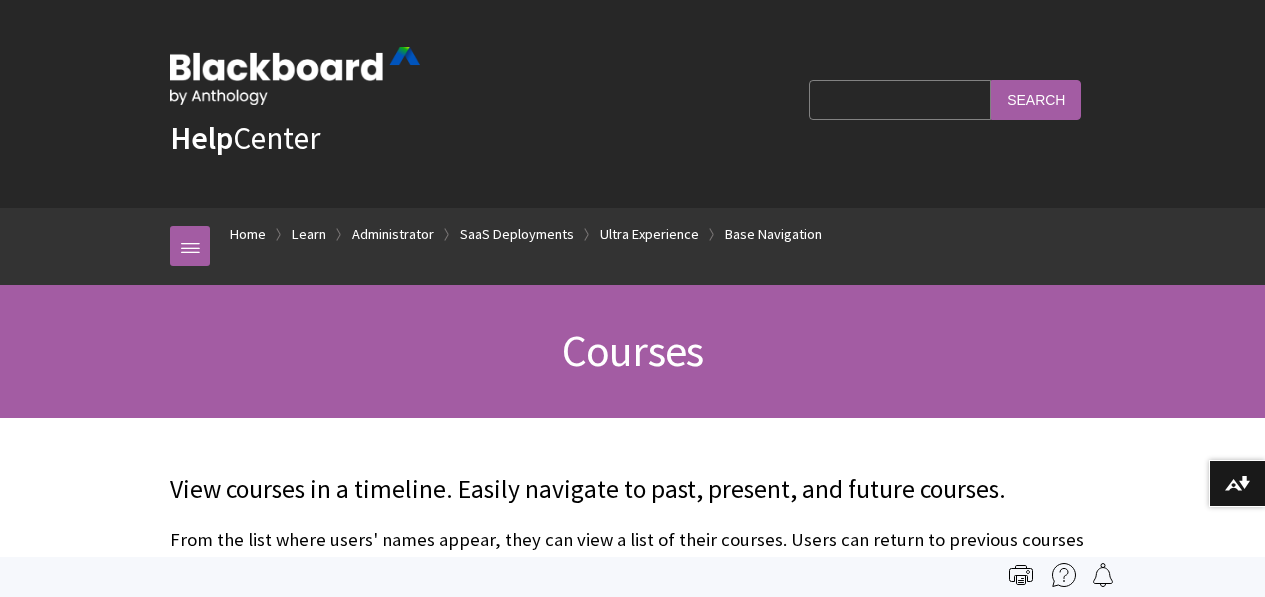 scroll, scrollTop: 240, scrollLeft: 0, axis: vertical 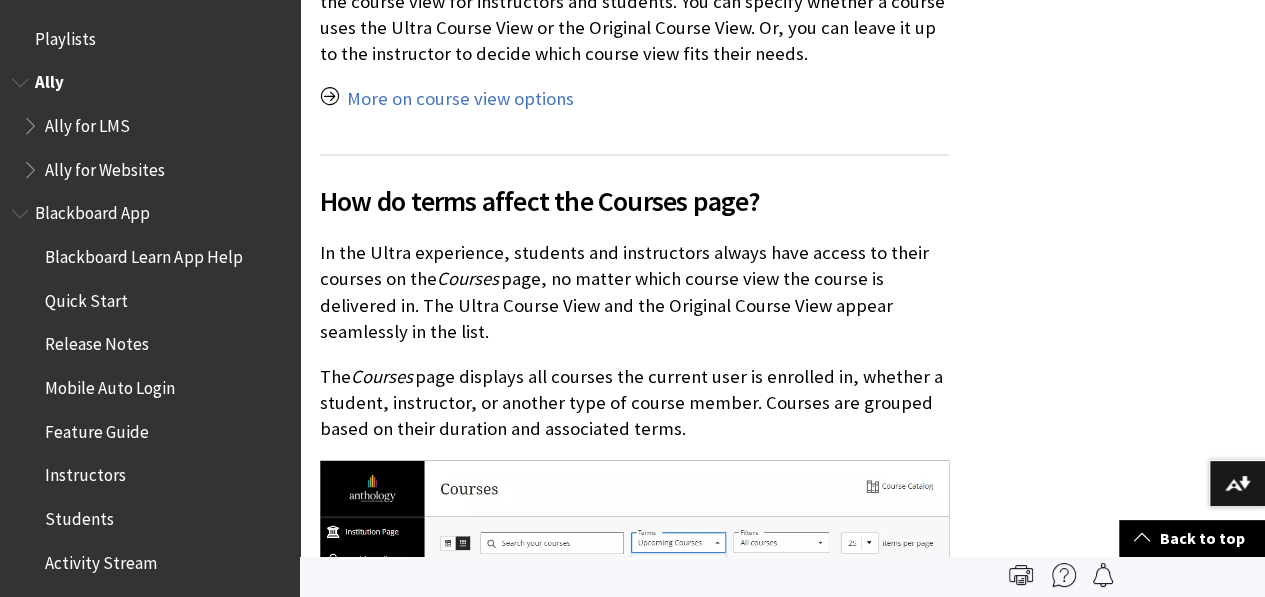 click on "Ally for Websites" at bounding box center [105, 166] 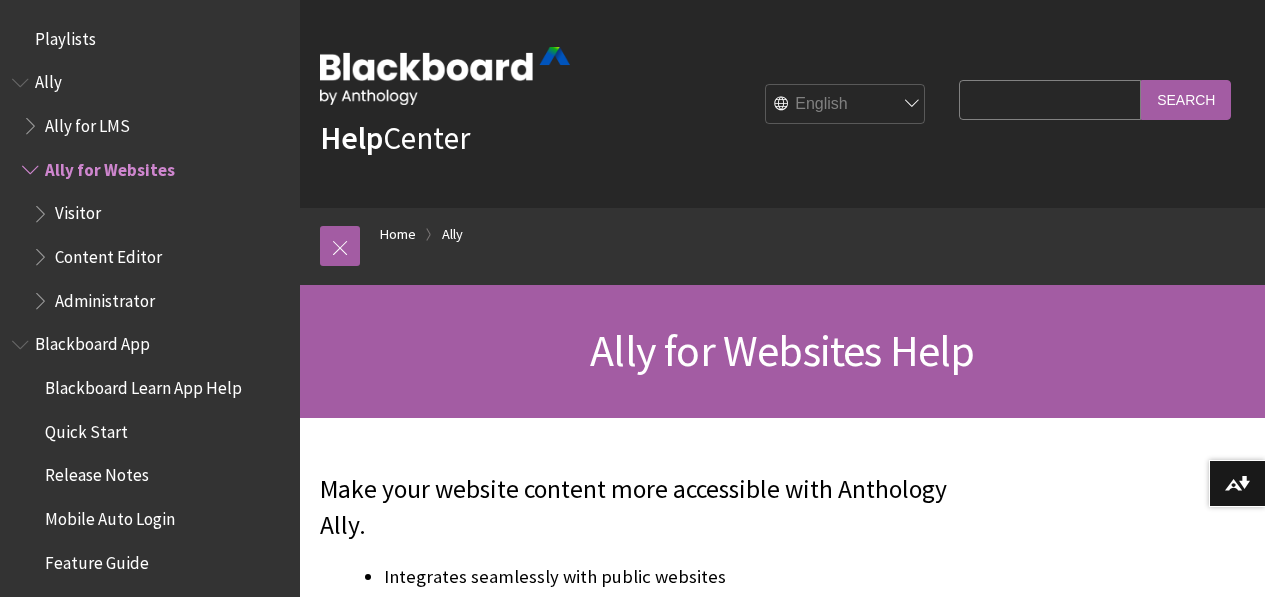 scroll, scrollTop: 0, scrollLeft: 0, axis: both 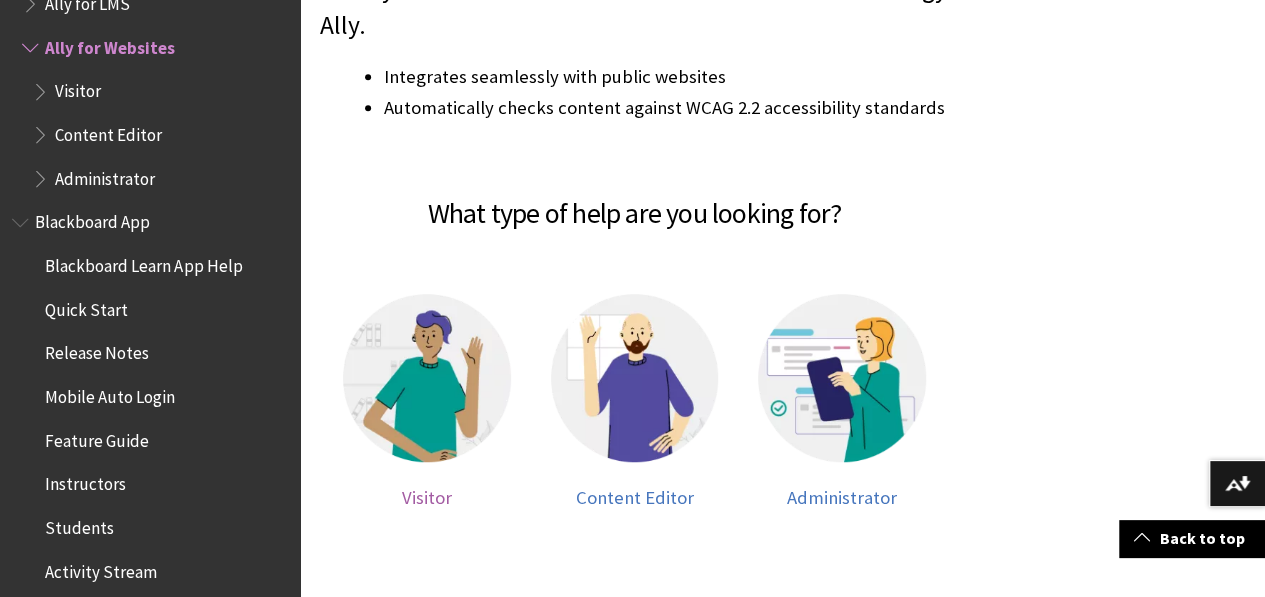click at bounding box center (427, 378) 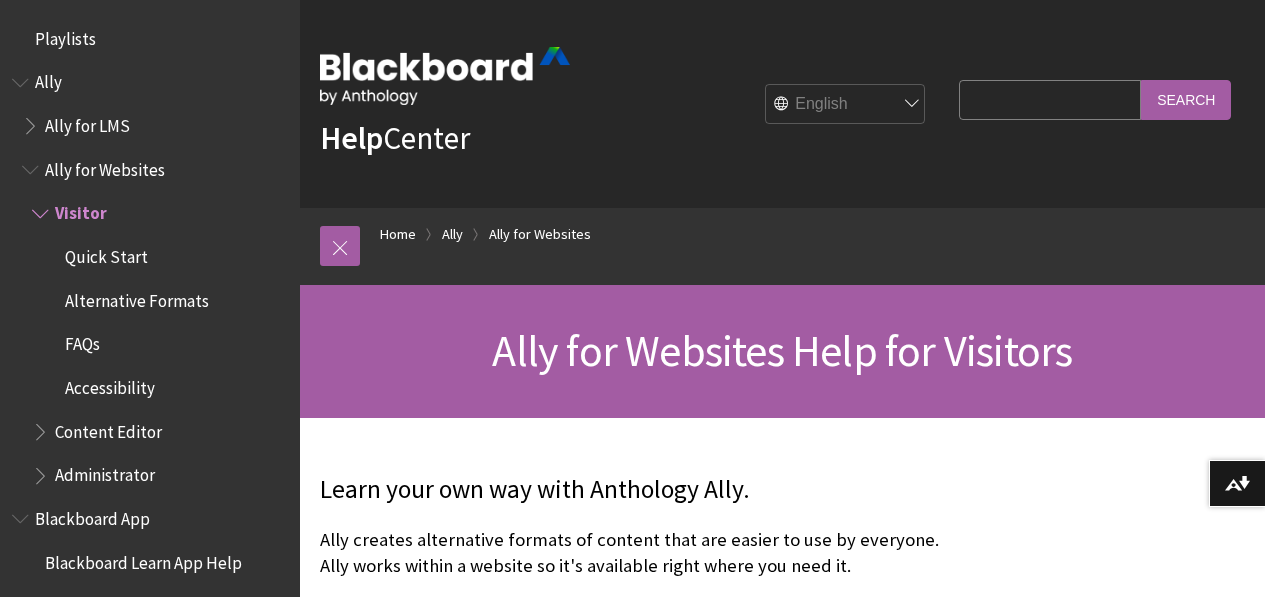 scroll, scrollTop: 199, scrollLeft: 0, axis: vertical 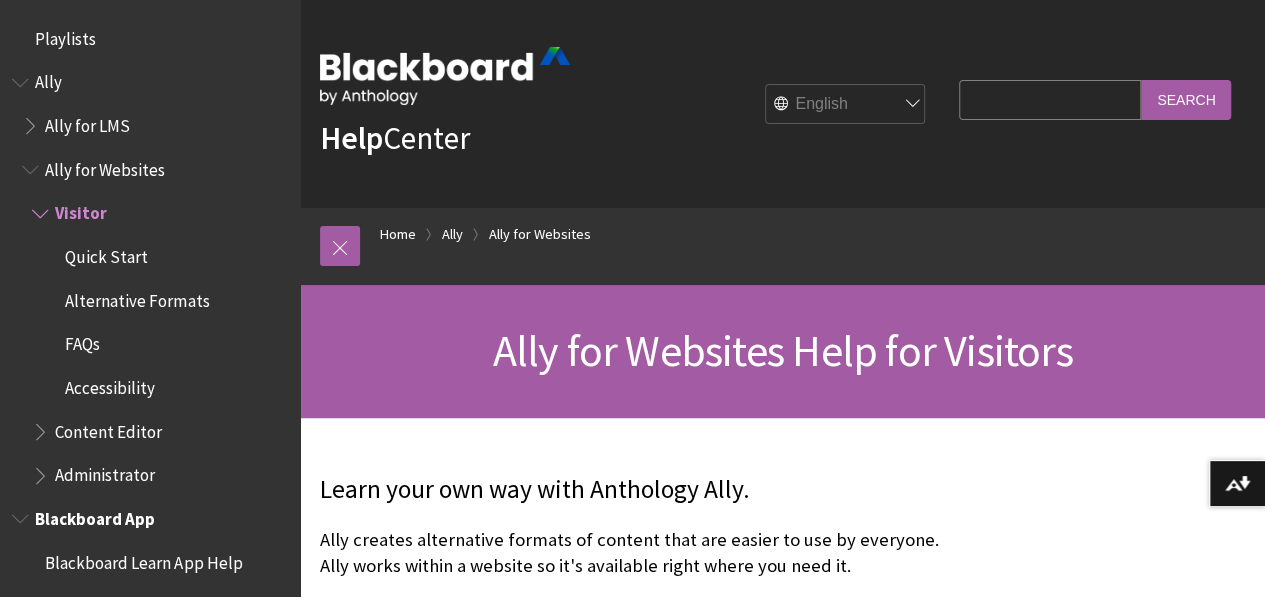 click on "Blackboard App" at bounding box center [95, 515] 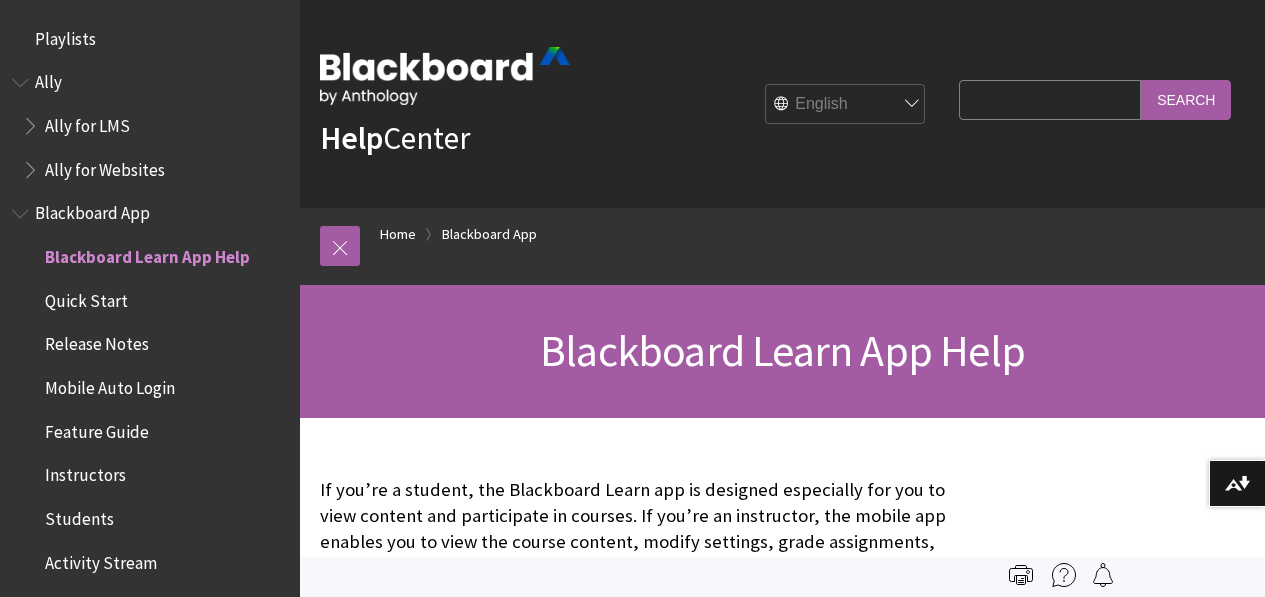 scroll, scrollTop: 0, scrollLeft: 0, axis: both 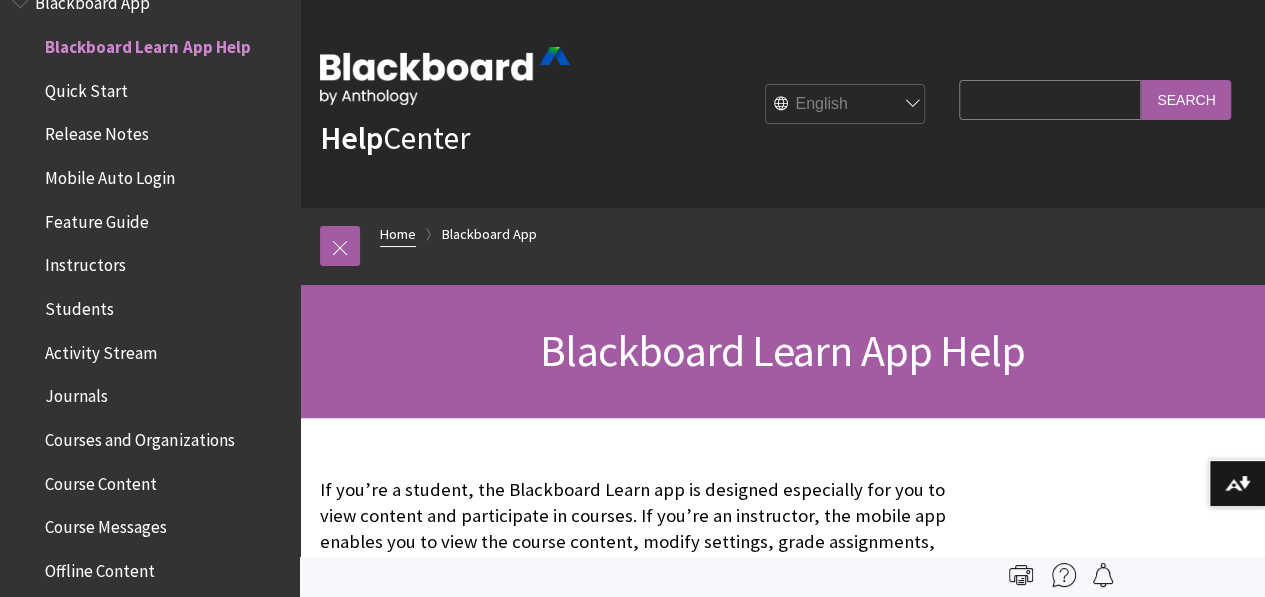 click on "Home" at bounding box center (398, 234) 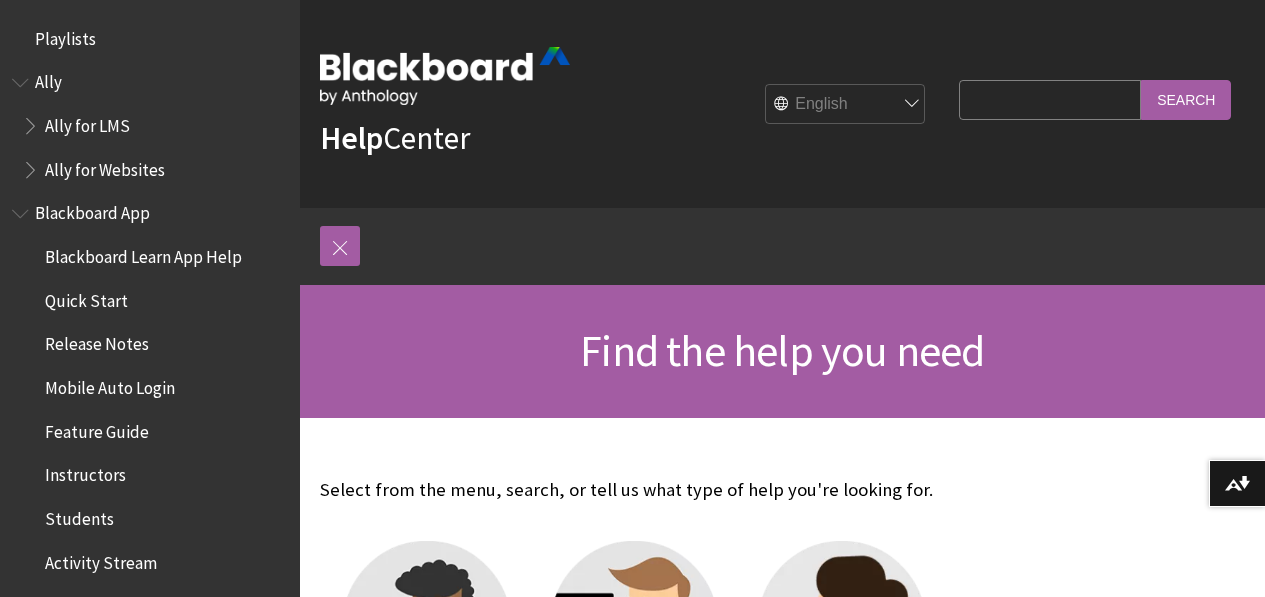 scroll, scrollTop: 0, scrollLeft: 0, axis: both 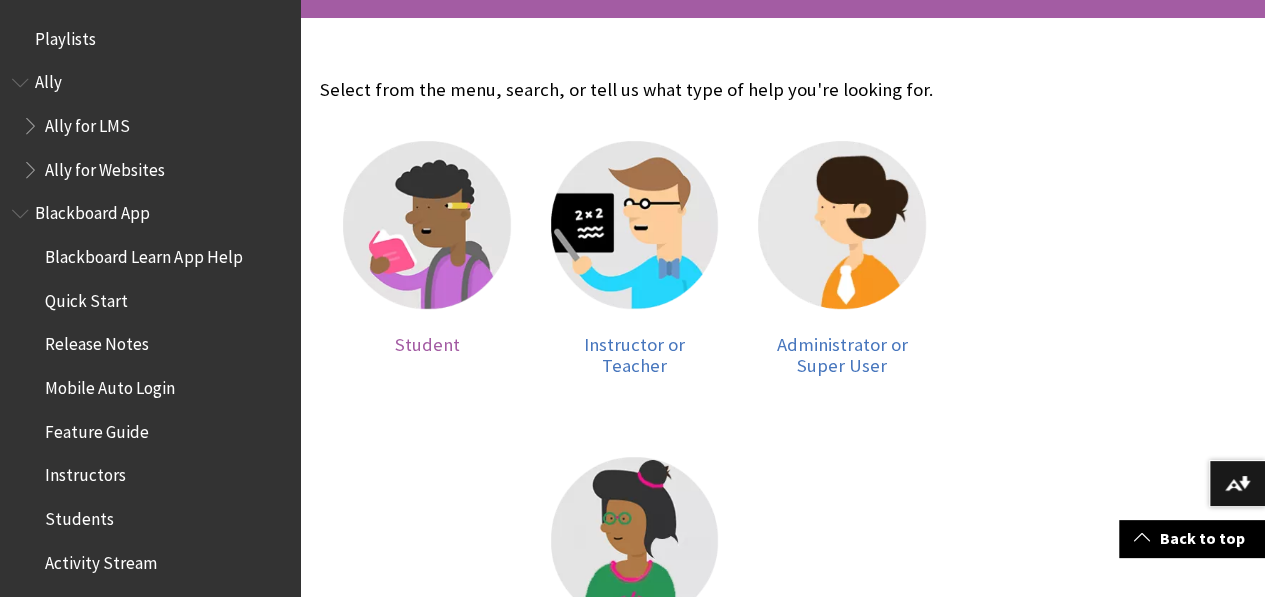 click at bounding box center (427, 225) 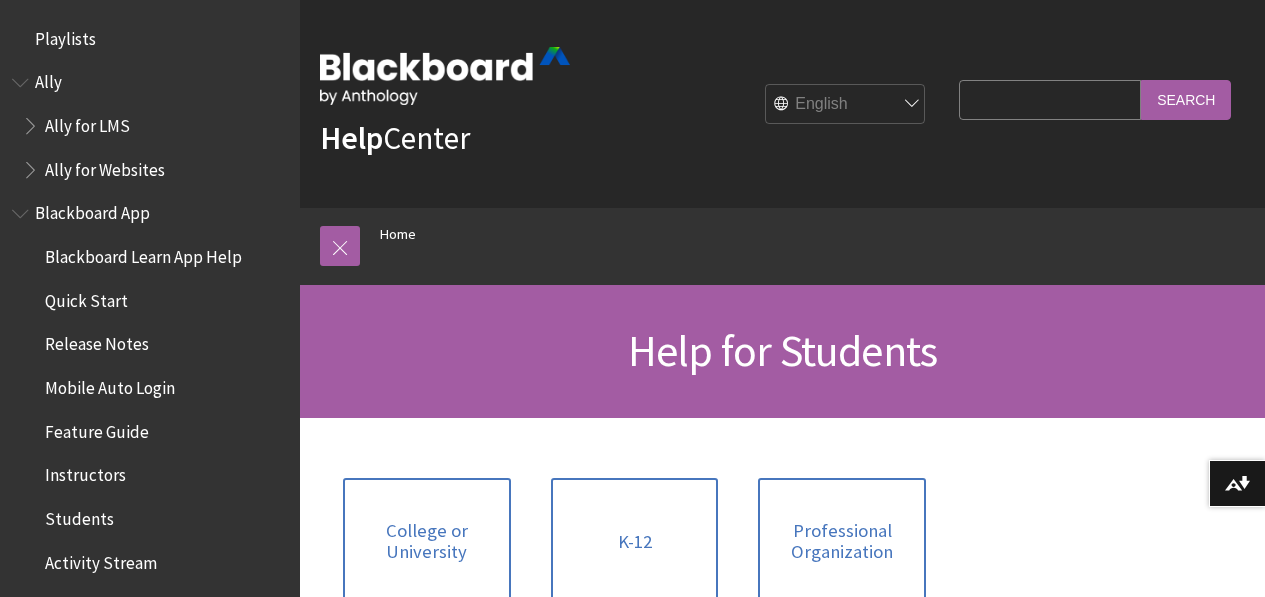 scroll, scrollTop: 0, scrollLeft: 0, axis: both 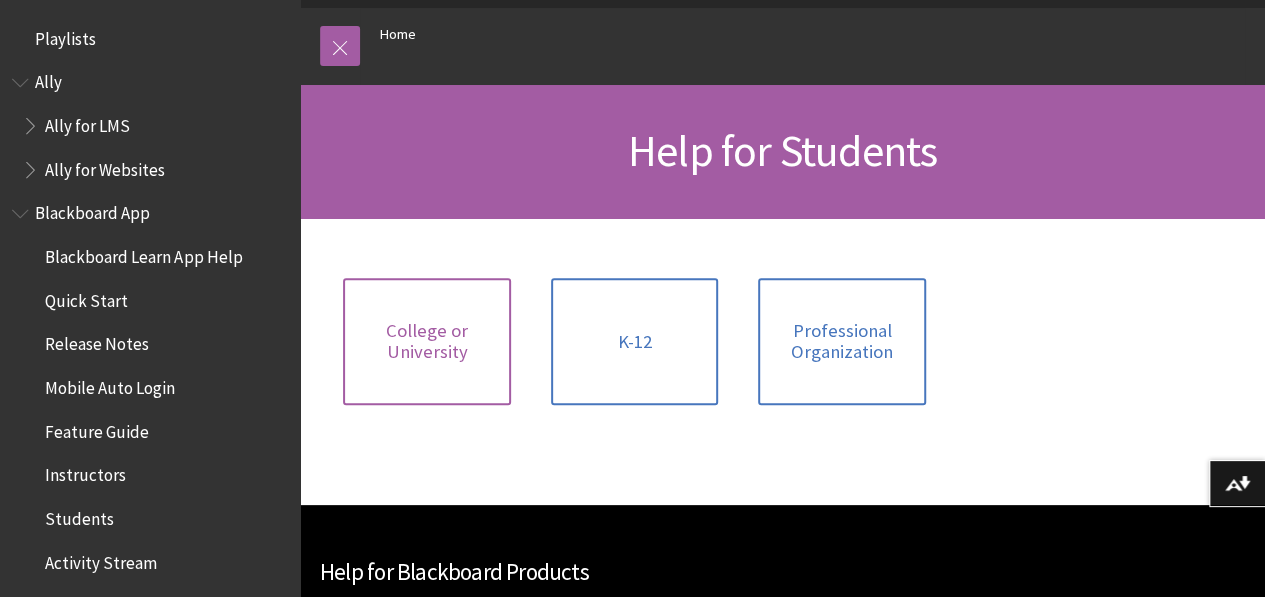 click on "College or University" at bounding box center [427, 341] 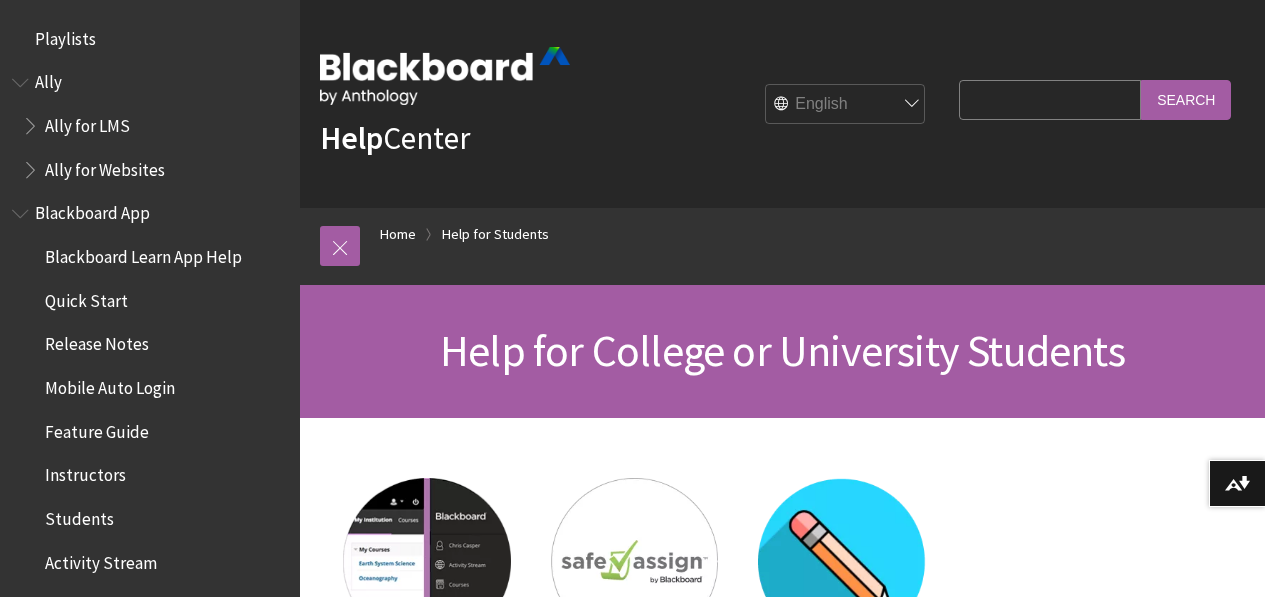 scroll, scrollTop: 0, scrollLeft: 0, axis: both 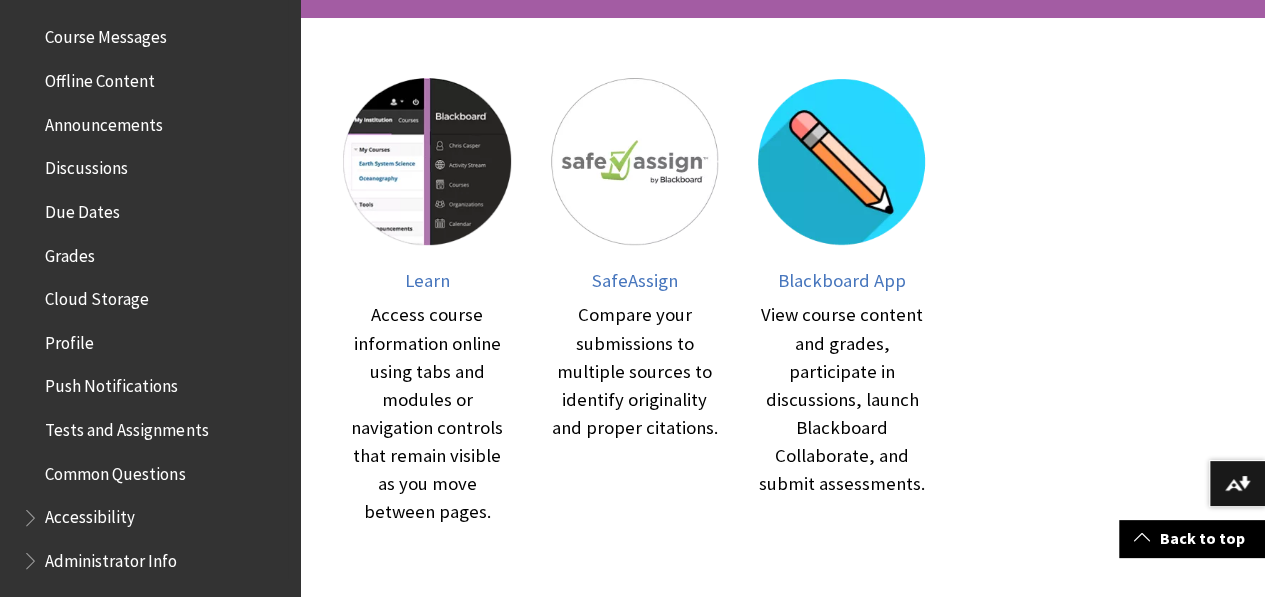 click on "Profile" at bounding box center (69, 339) 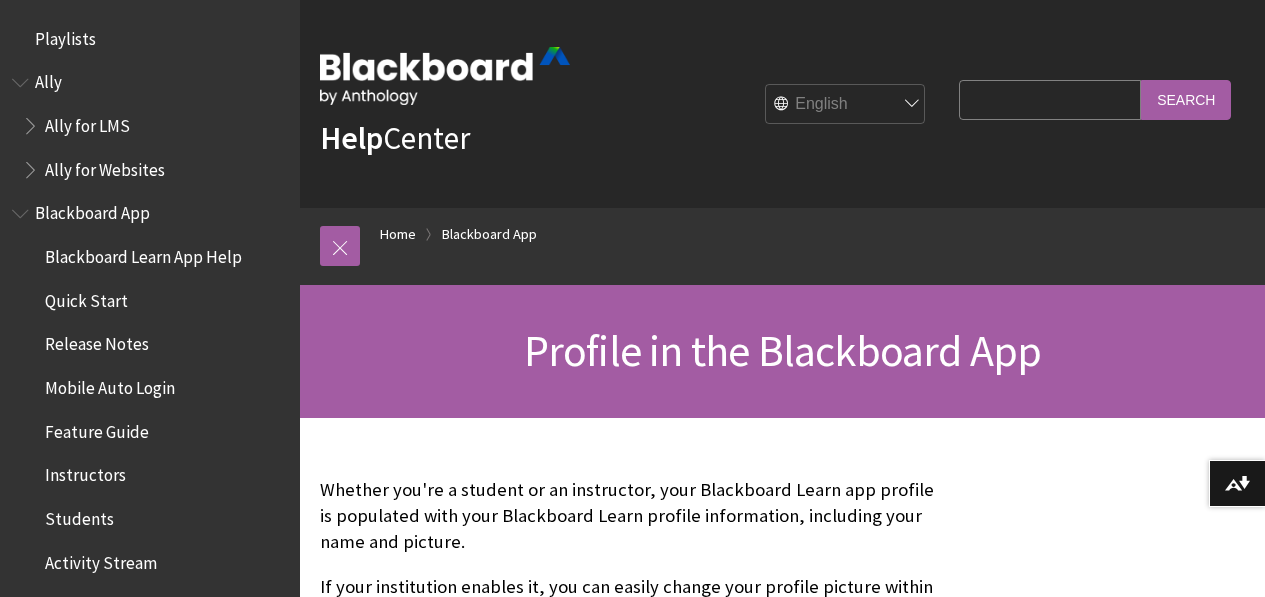 scroll, scrollTop: 185, scrollLeft: 0, axis: vertical 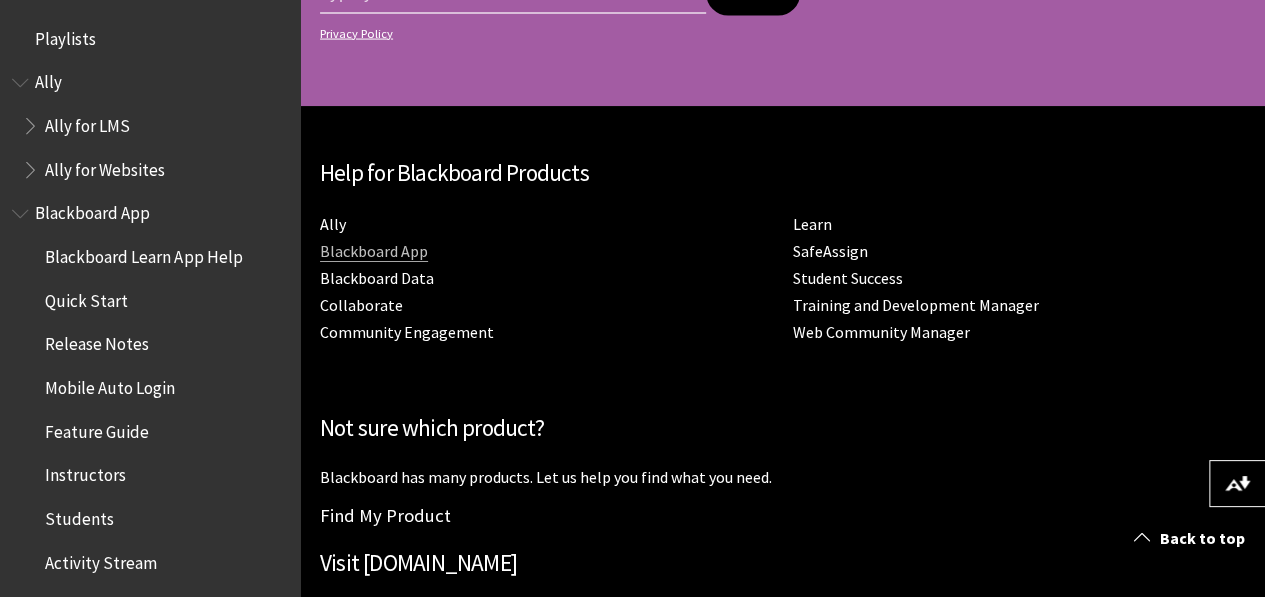 click on "Blackboard App" at bounding box center [374, 251] 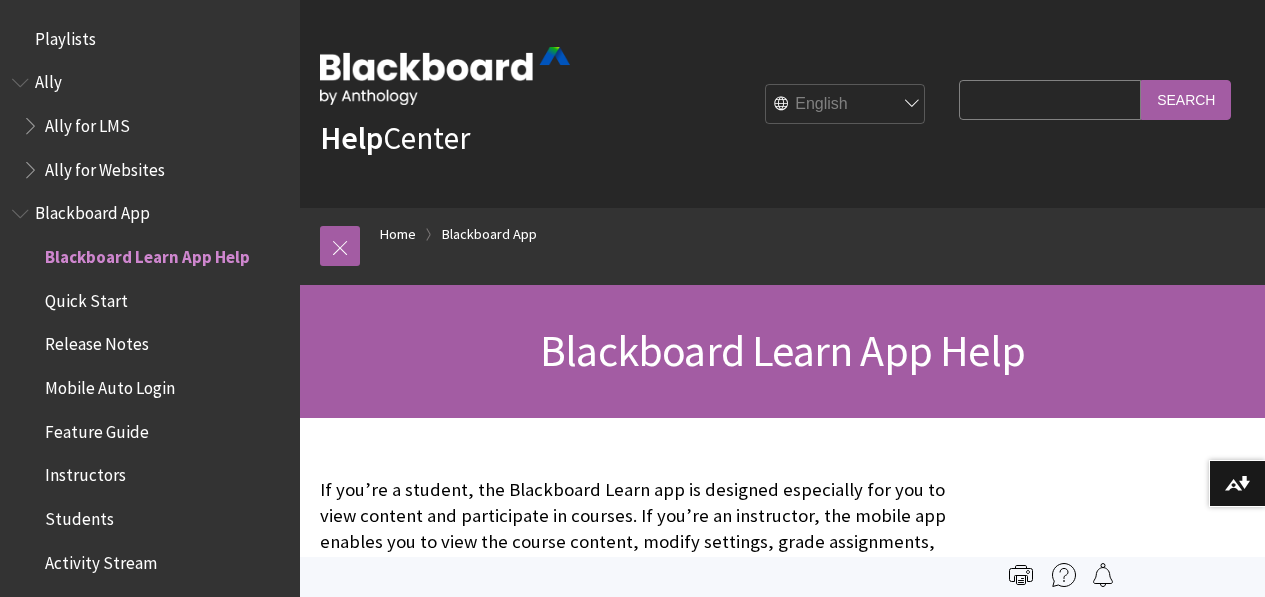 scroll, scrollTop: 0, scrollLeft: 0, axis: both 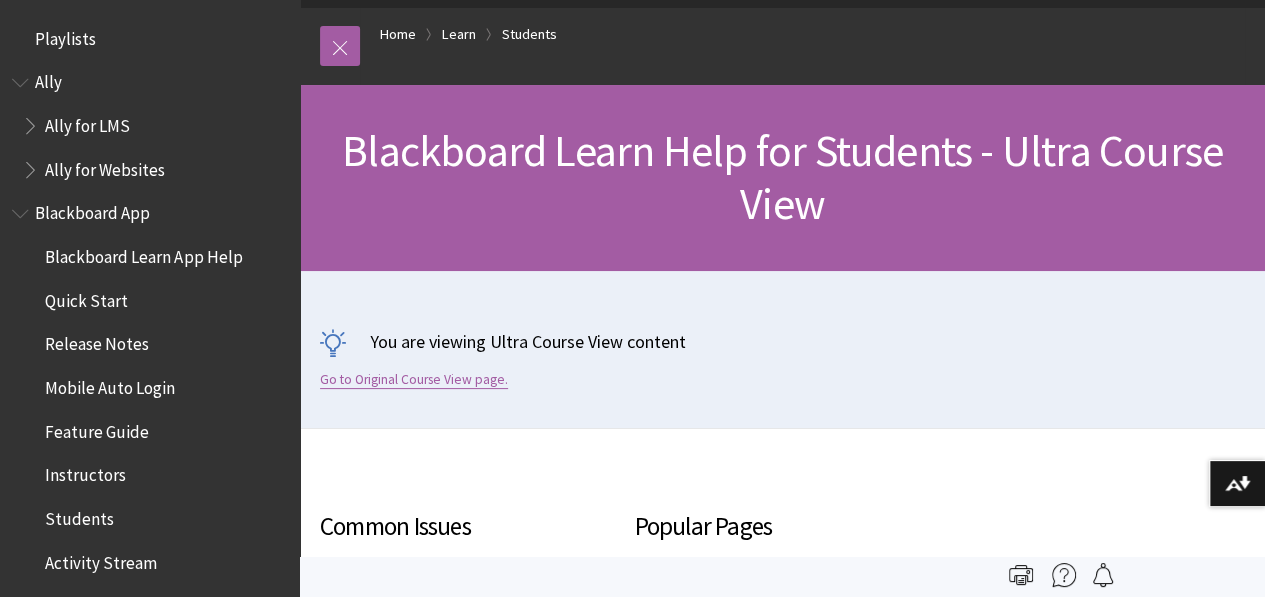 click on "Go to Original Course View page." at bounding box center (414, 380) 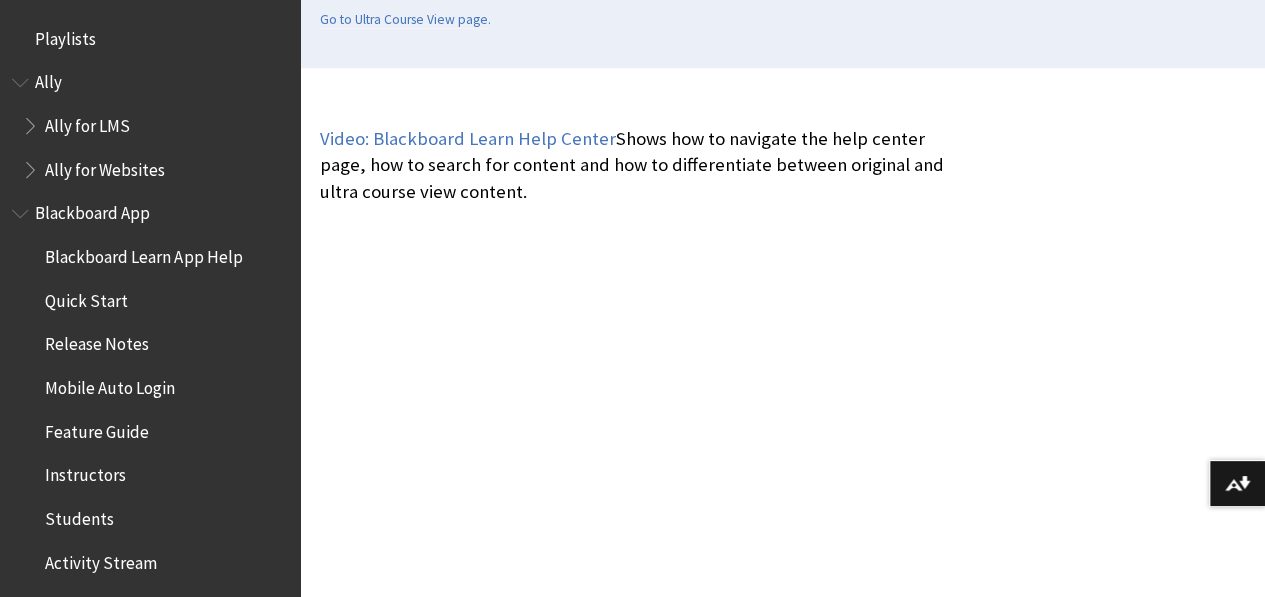 scroll, scrollTop: 600, scrollLeft: 0, axis: vertical 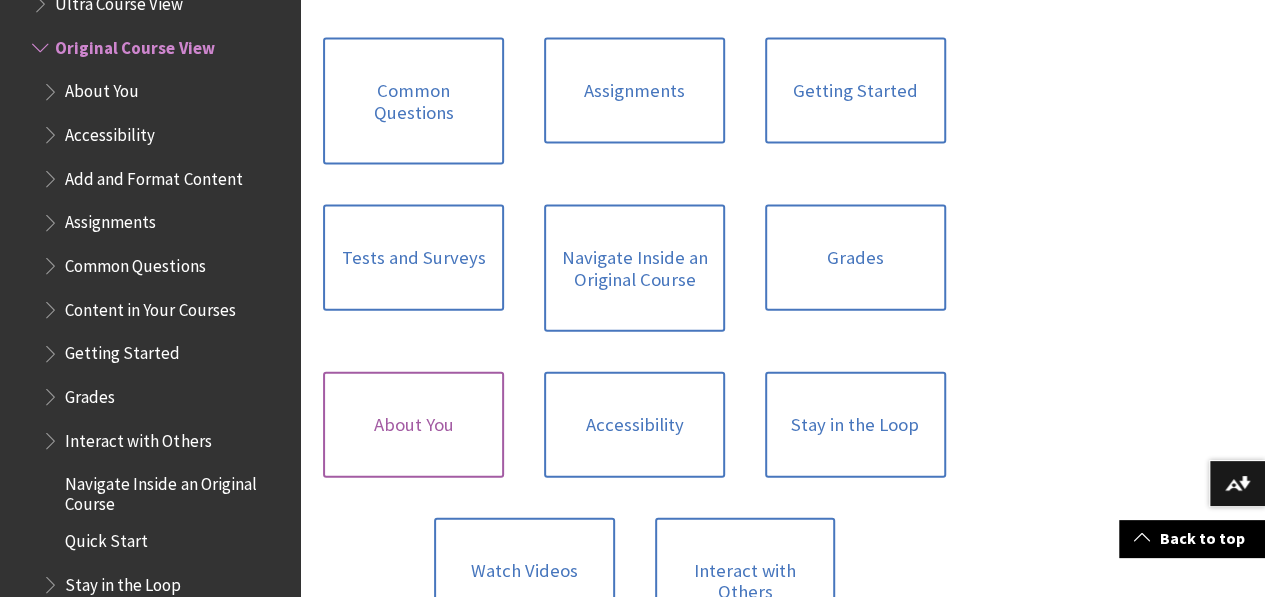 click on "About You" at bounding box center (413, 425) 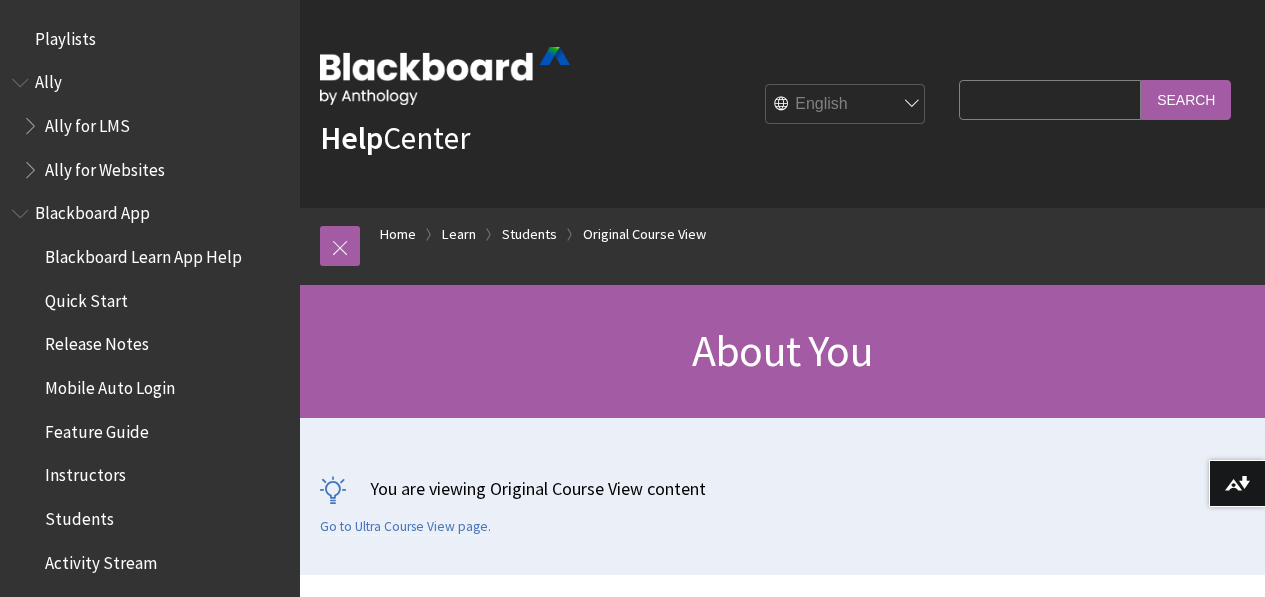 scroll, scrollTop: 300, scrollLeft: 0, axis: vertical 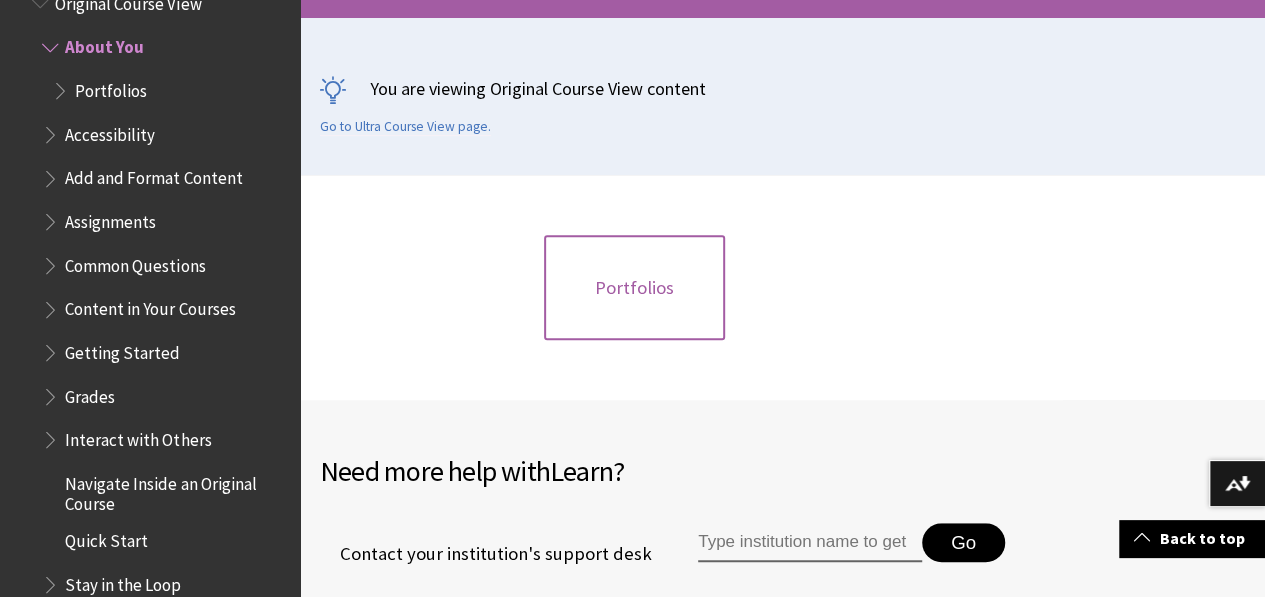 click on "Portfolios" at bounding box center (634, 288) 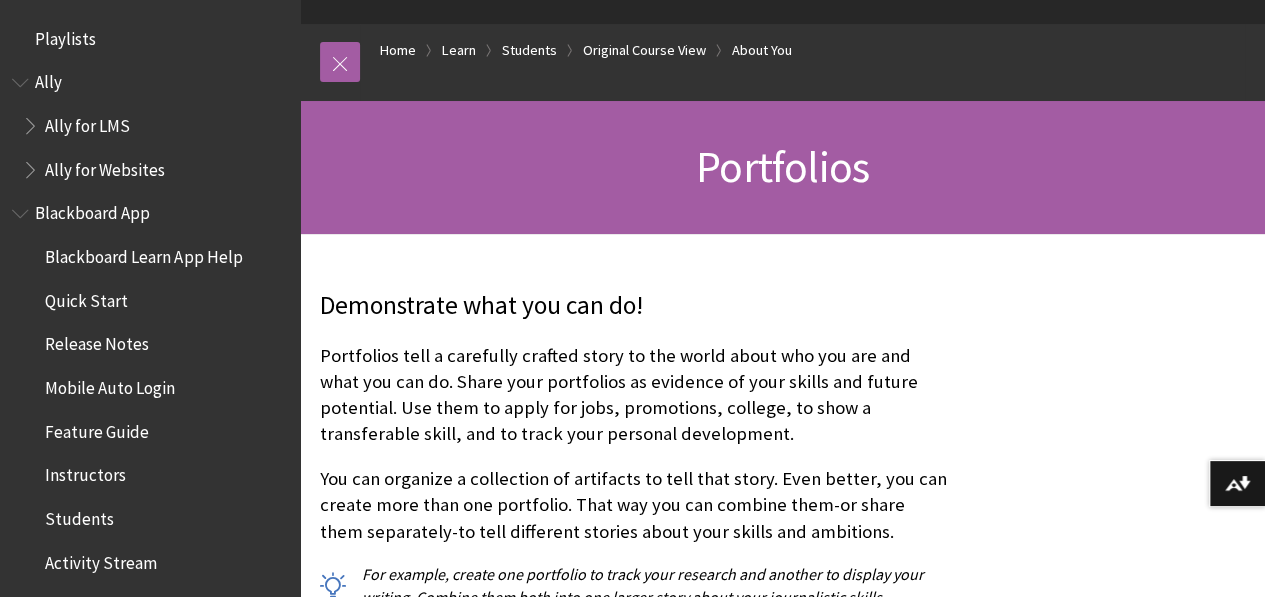 scroll, scrollTop: 0, scrollLeft: 0, axis: both 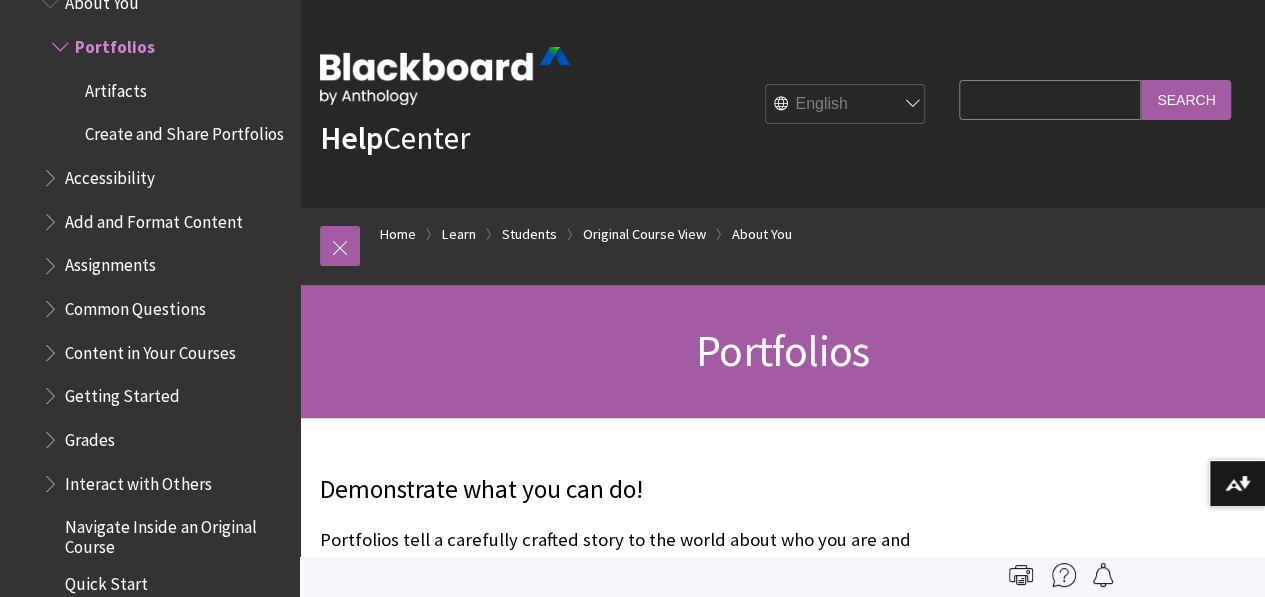 click on "Content in Your Courses" at bounding box center [150, 349] 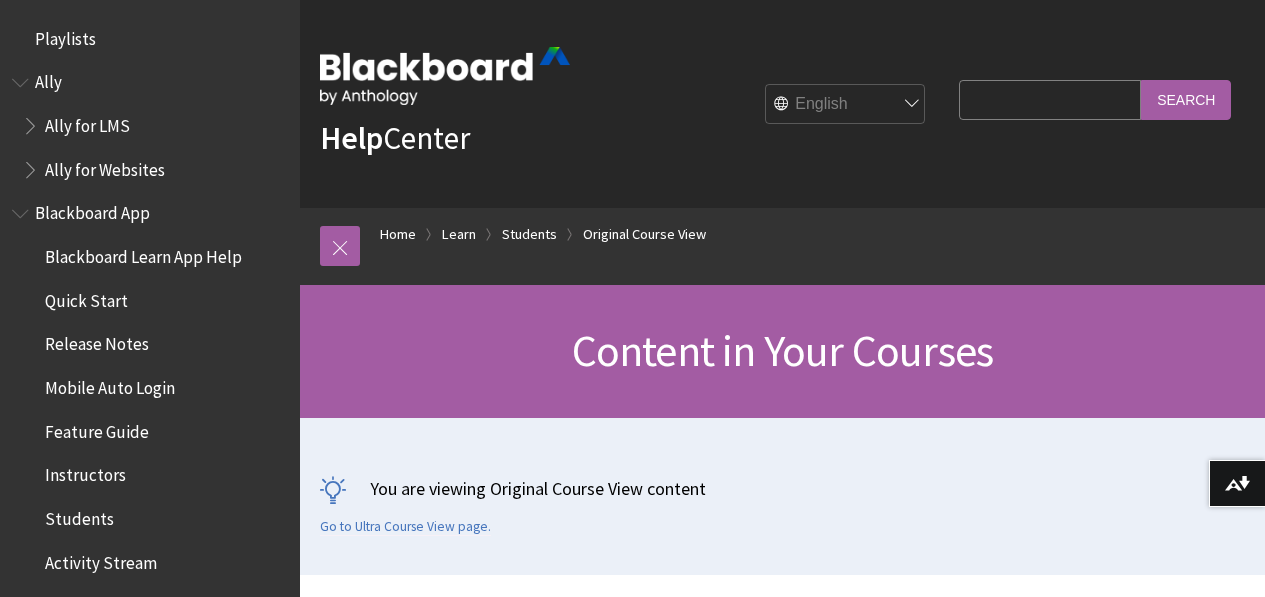 scroll, scrollTop: 198, scrollLeft: 0, axis: vertical 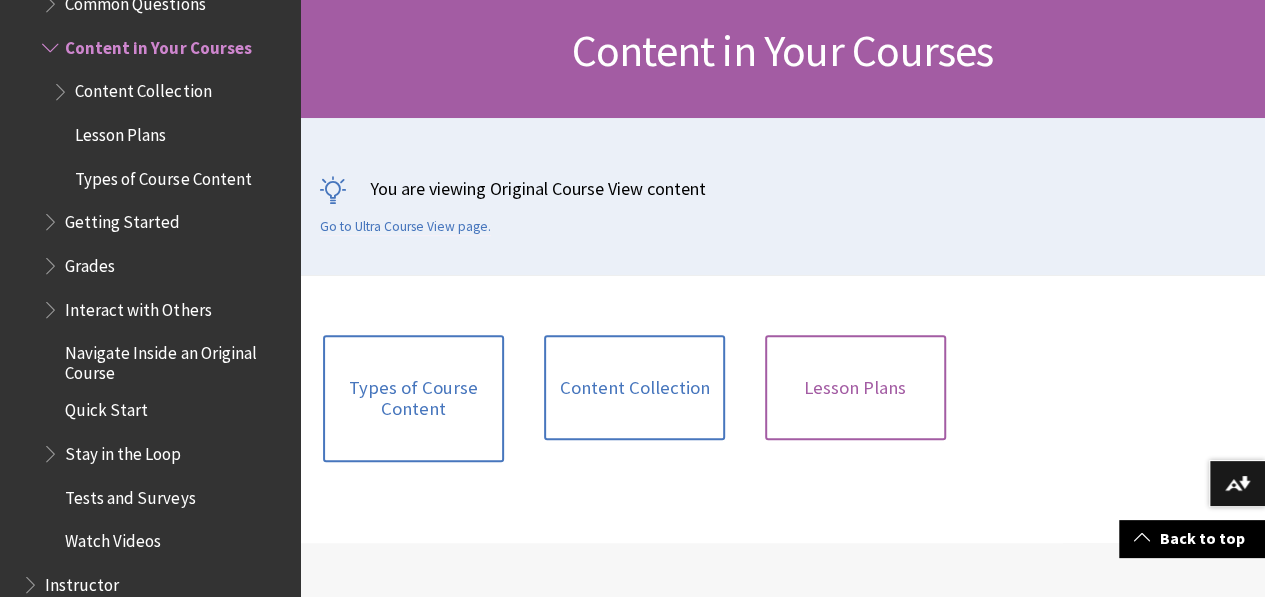 click on "Lesson Plans" at bounding box center [855, 388] 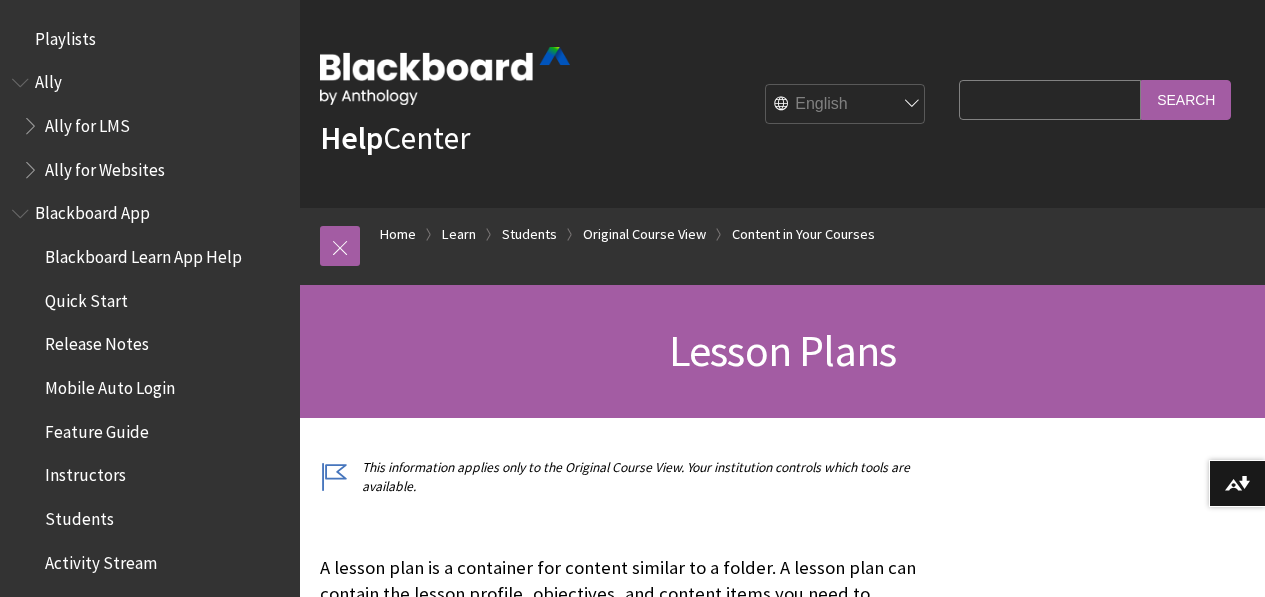 scroll, scrollTop: 228, scrollLeft: 0, axis: vertical 